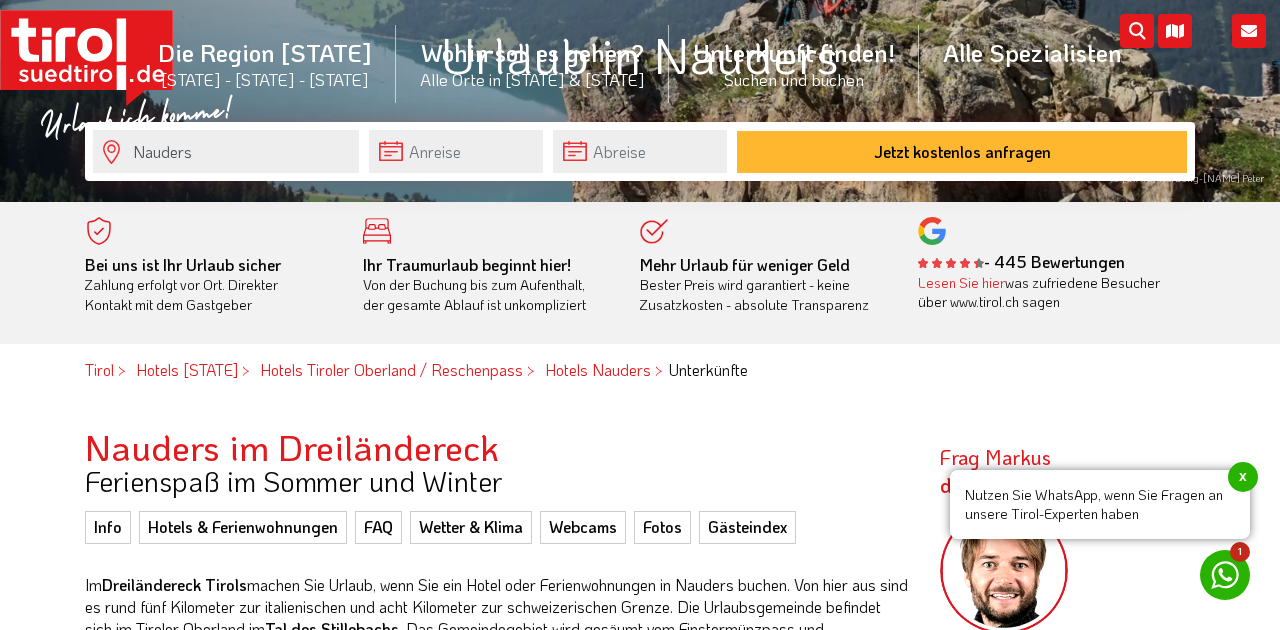 scroll, scrollTop: 286, scrollLeft: 0, axis: vertical 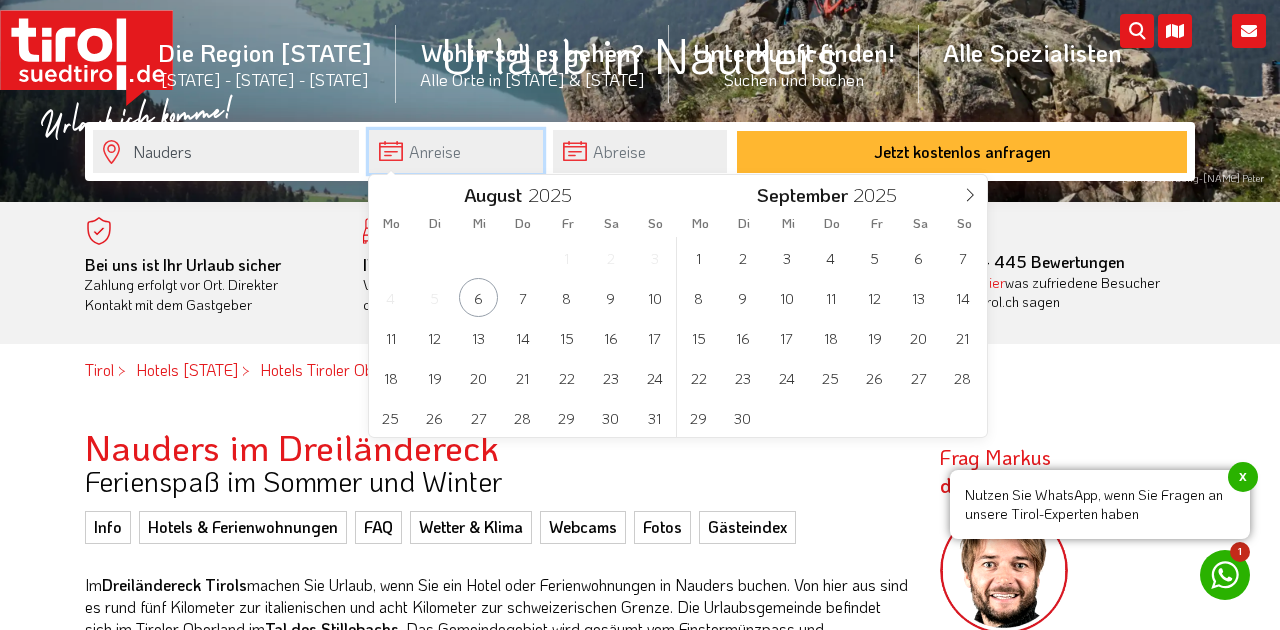 click at bounding box center [456, 151] 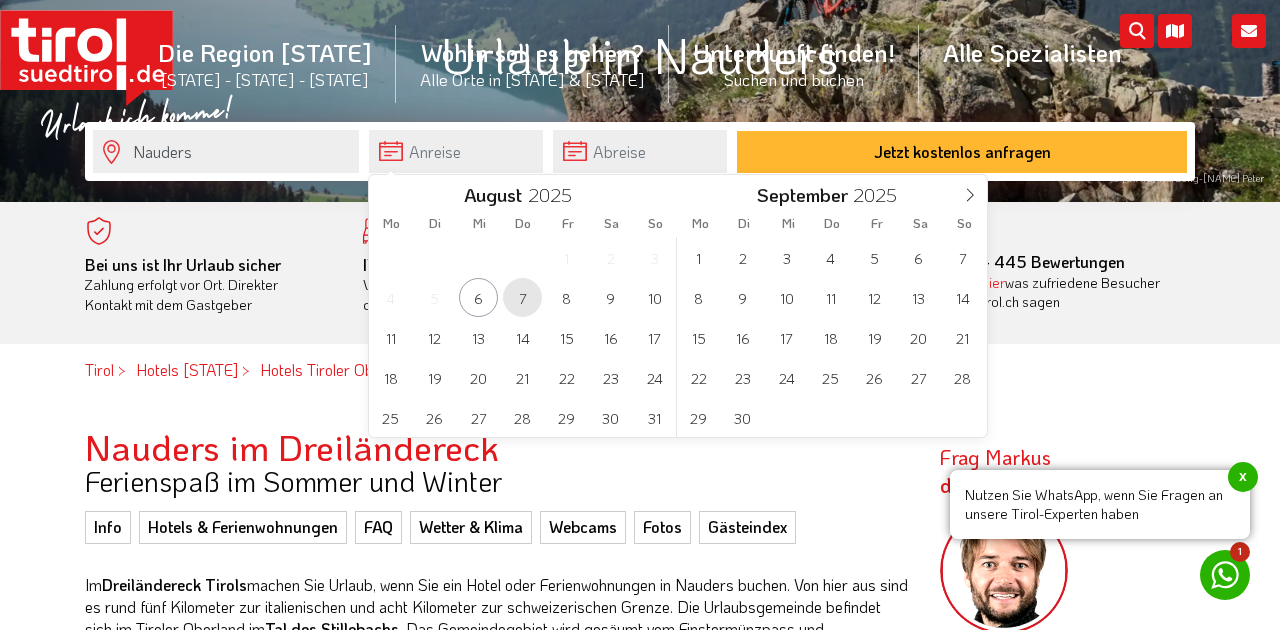 click on "7" at bounding box center (522, 297) 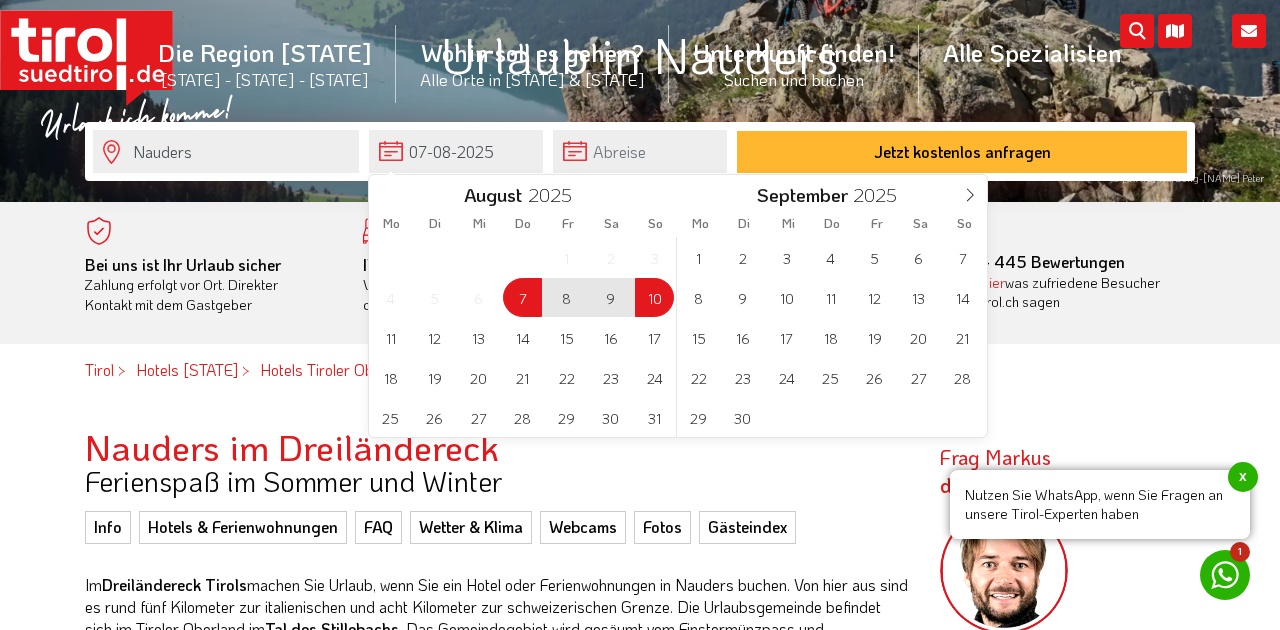 click on "10" at bounding box center [654, 297] 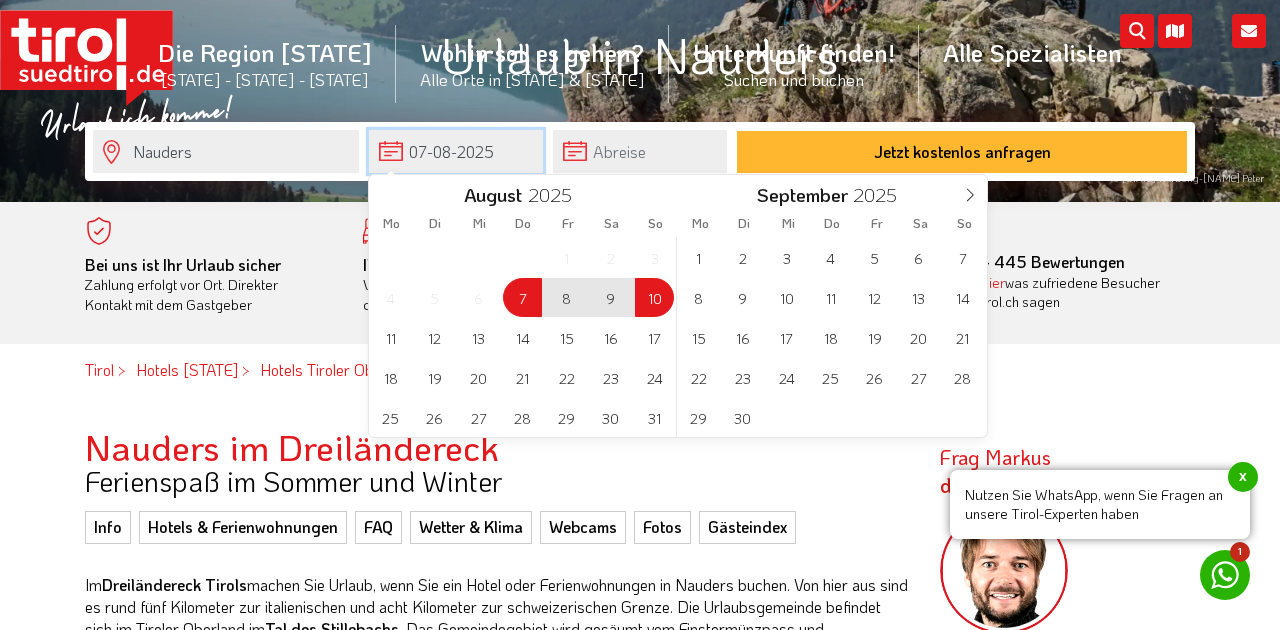 type on "07-08-2025" 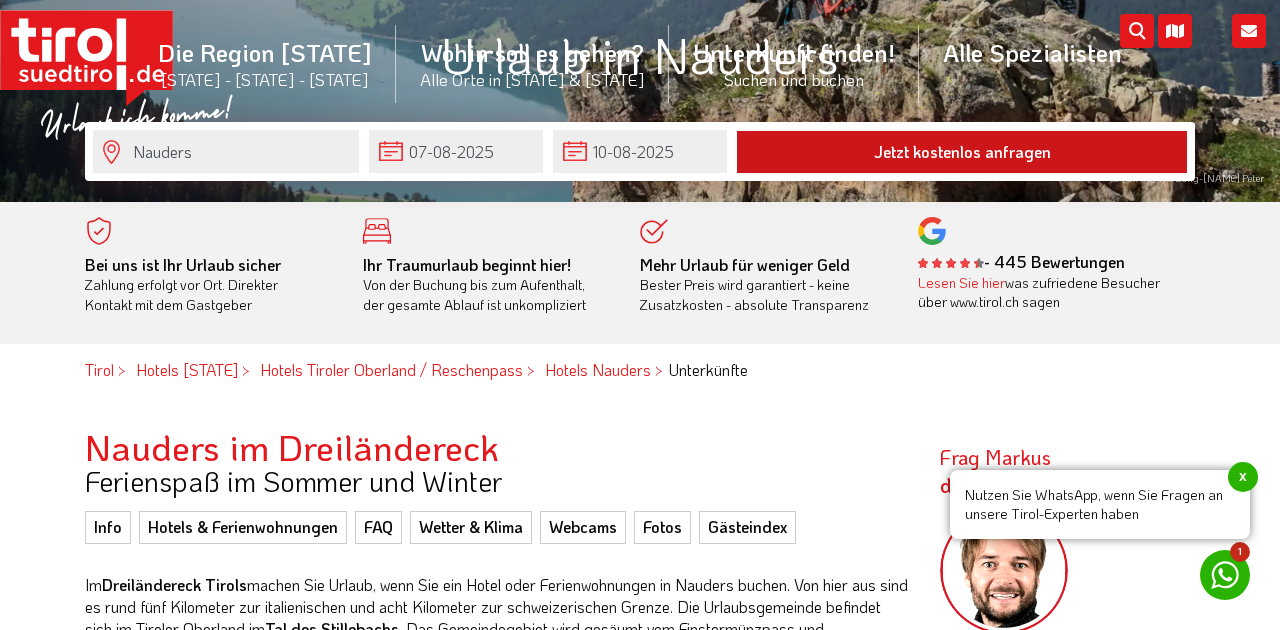 click on "Jetzt kostenlos anfragen" at bounding box center [962, 152] 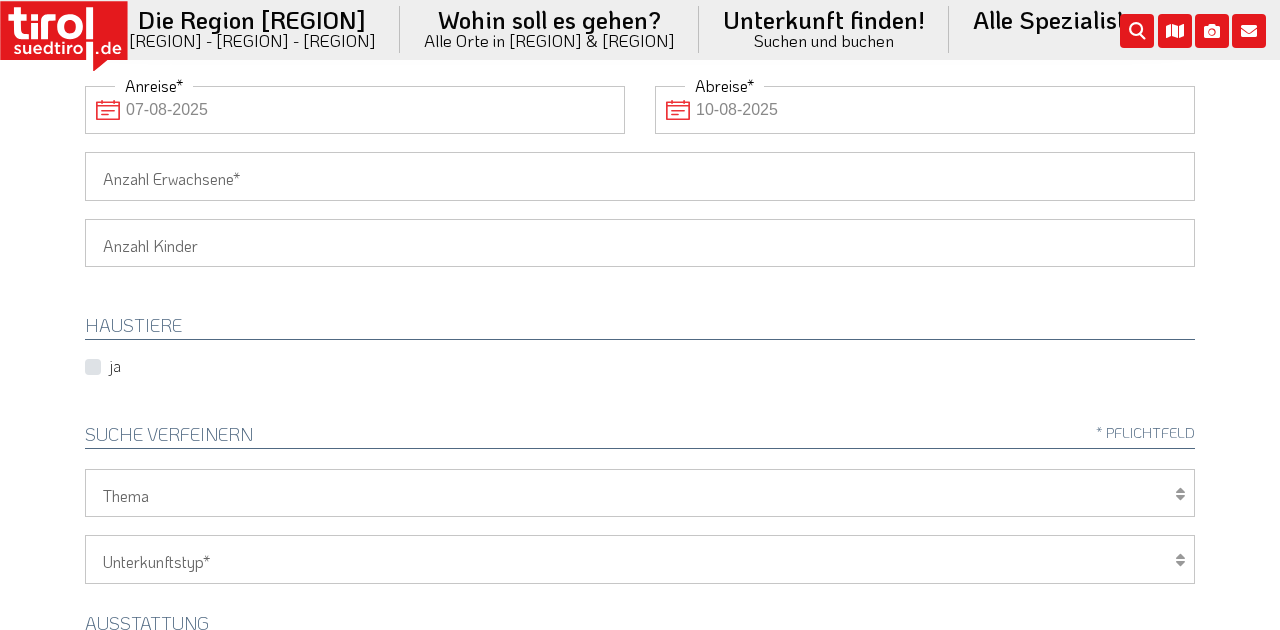 scroll, scrollTop: 0, scrollLeft: 0, axis: both 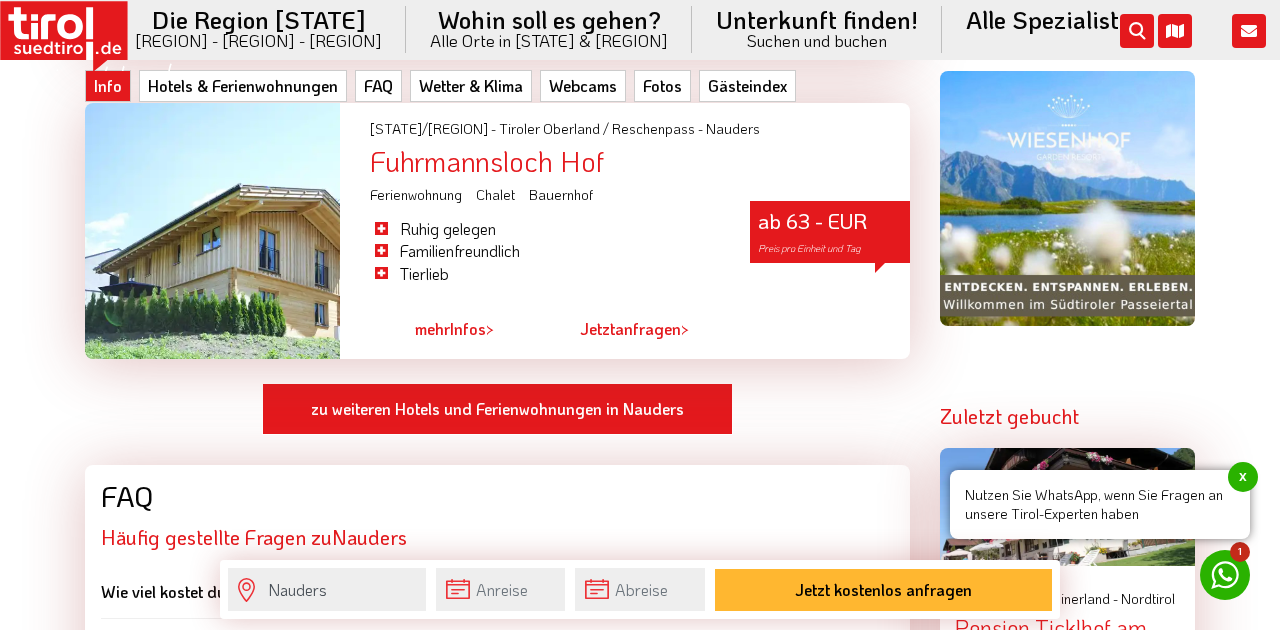 click on "mehr  Infos  >" at bounding box center (454, 329) 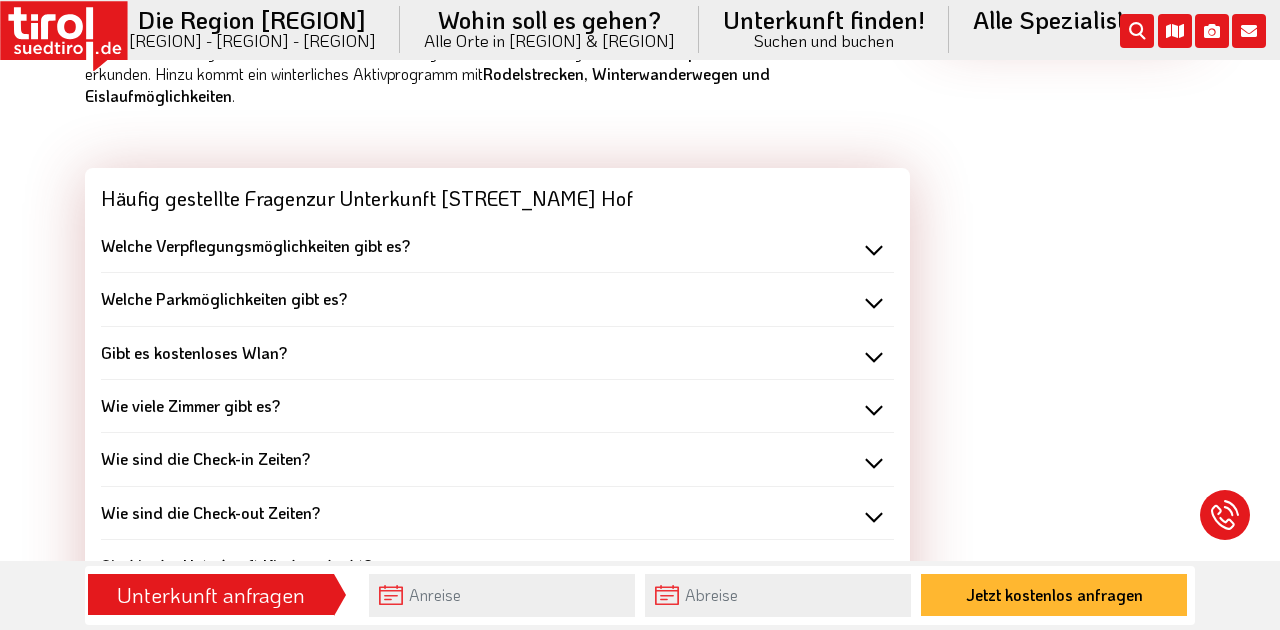 scroll, scrollTop: 1757, scrollLeft: 0, axis: vertical 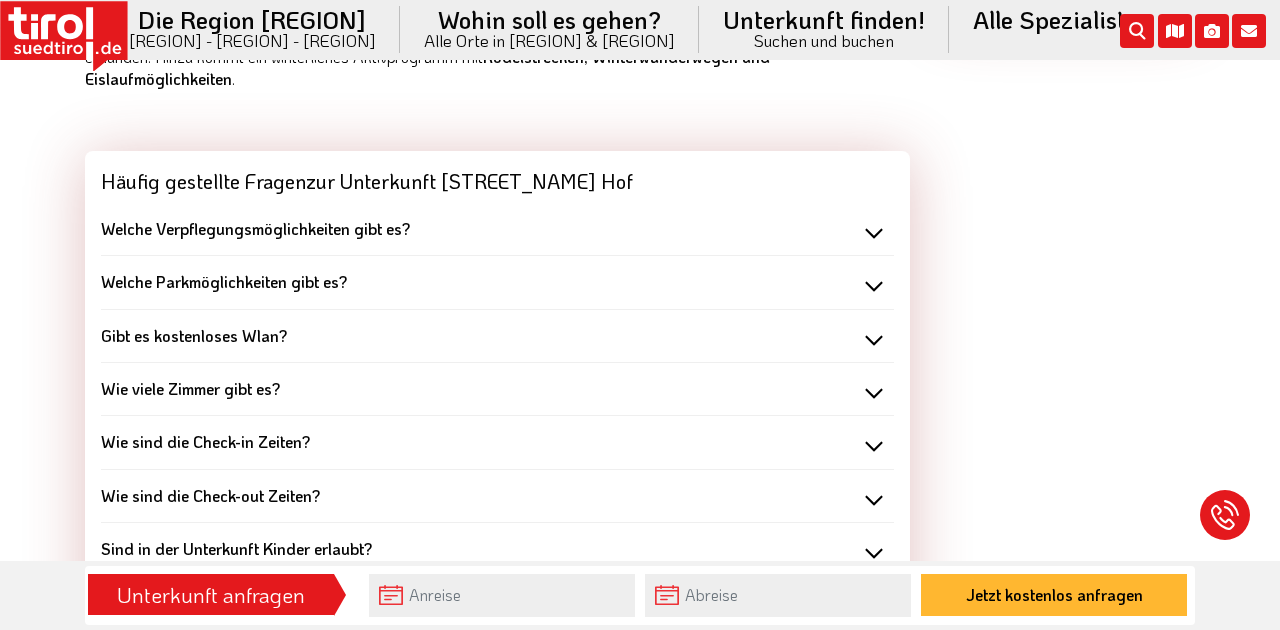 click on "Welche Verpflegungsmöglichkeiten gibt es?" at bounding box center [497, 229] 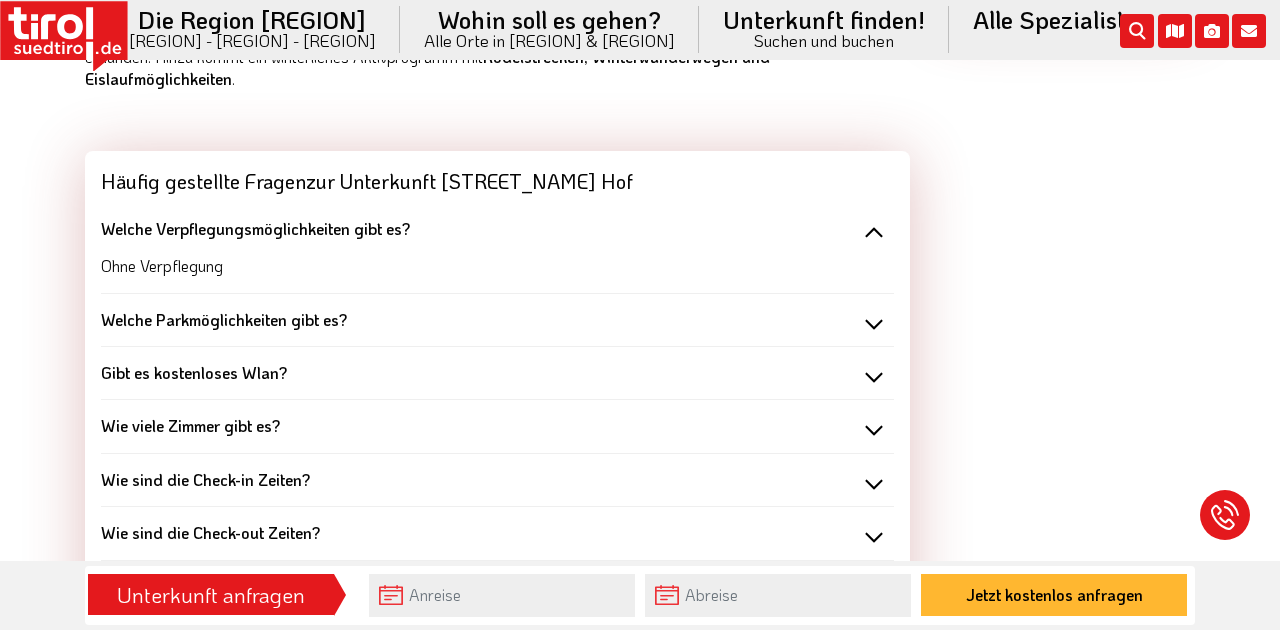 click on "Welche Verpflegungsmöglichkeiten gibt es?" at bounding box center (497, 229) 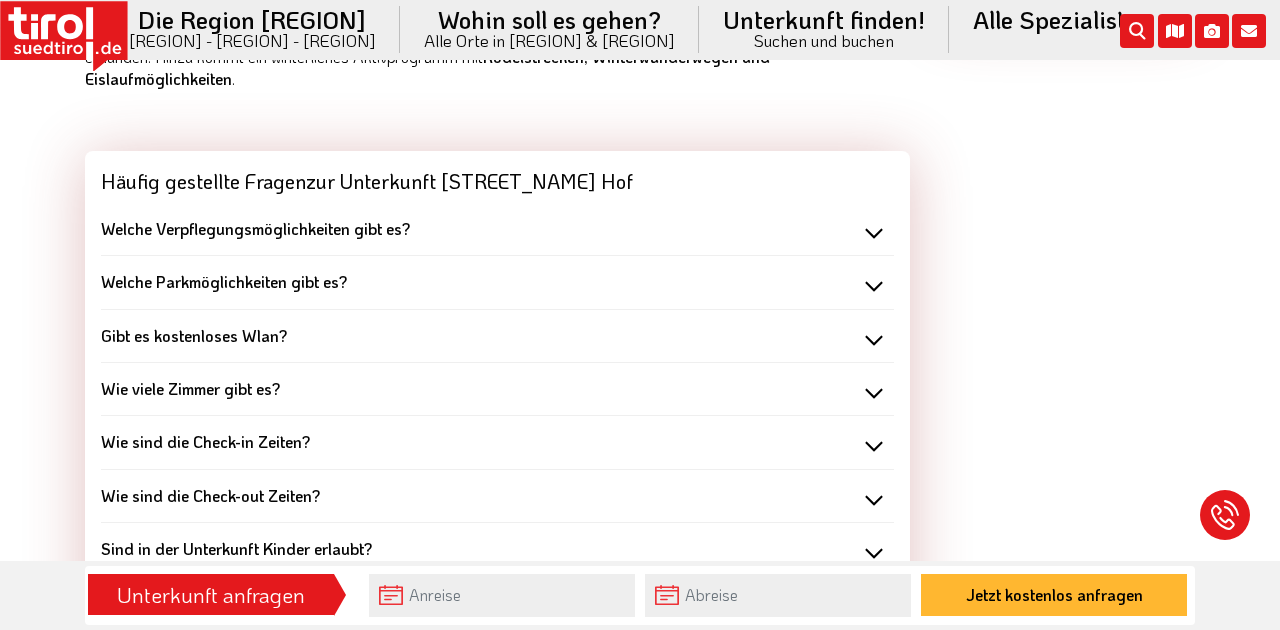 click on "Welche Parkmöglichkeiten gibt es?" at bounding box center [497, 282] 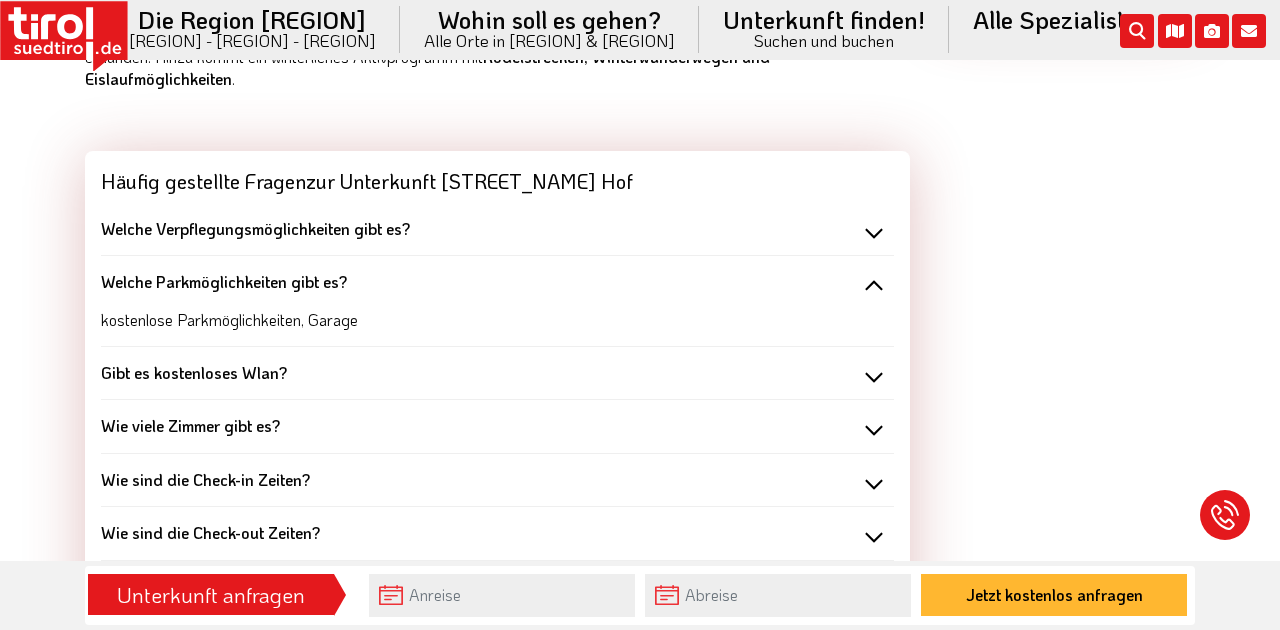 click on "Welche Parkmöglichkeiten gibt es?" at bounding box center [497, 282] 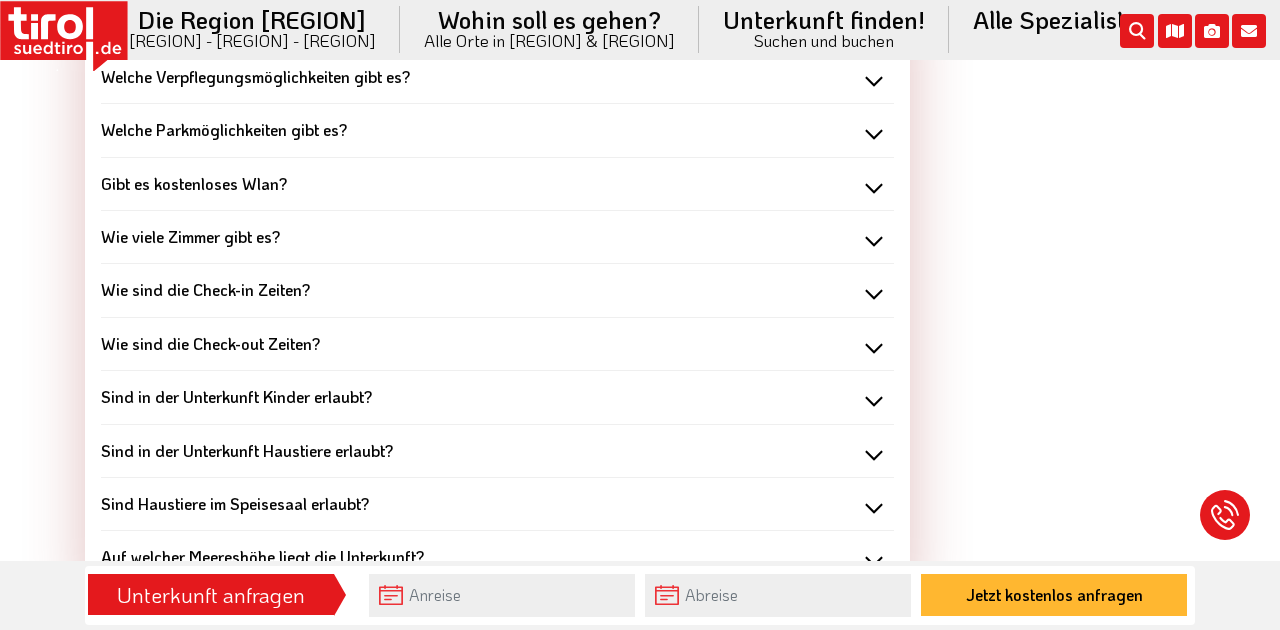 scroll, scrollTop: 1903, scrollLeft: 0, axis: vertical 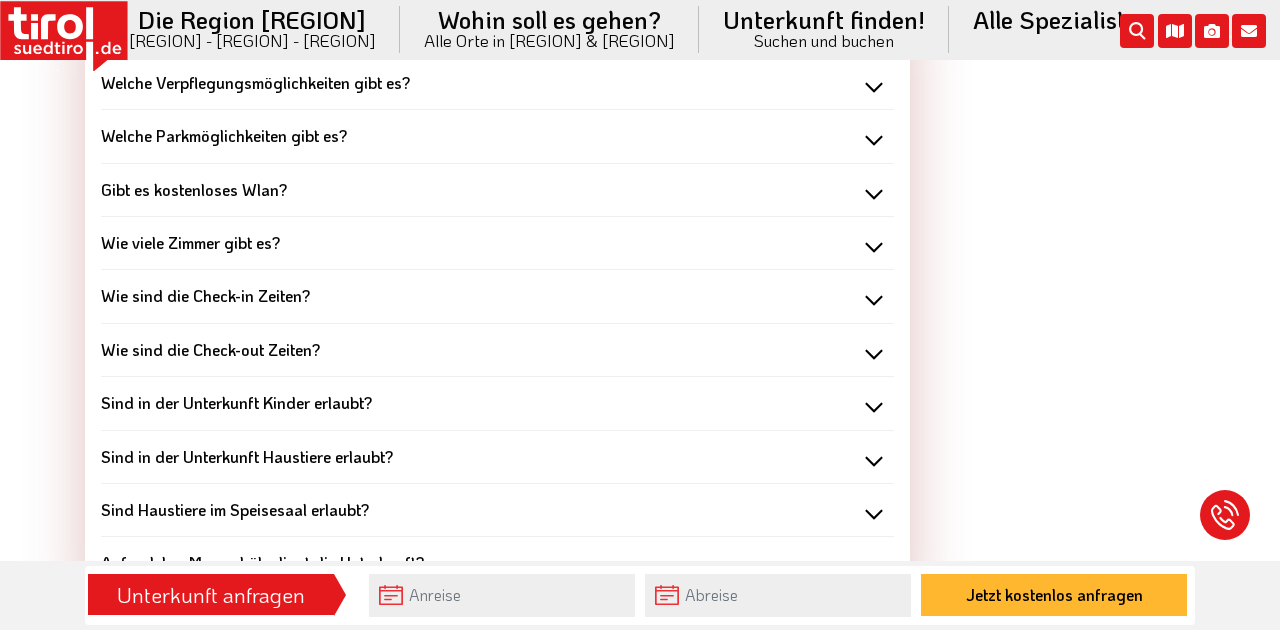 click on "Wie sind die Check-in Zeiten?" at bounding box center [497, 296] 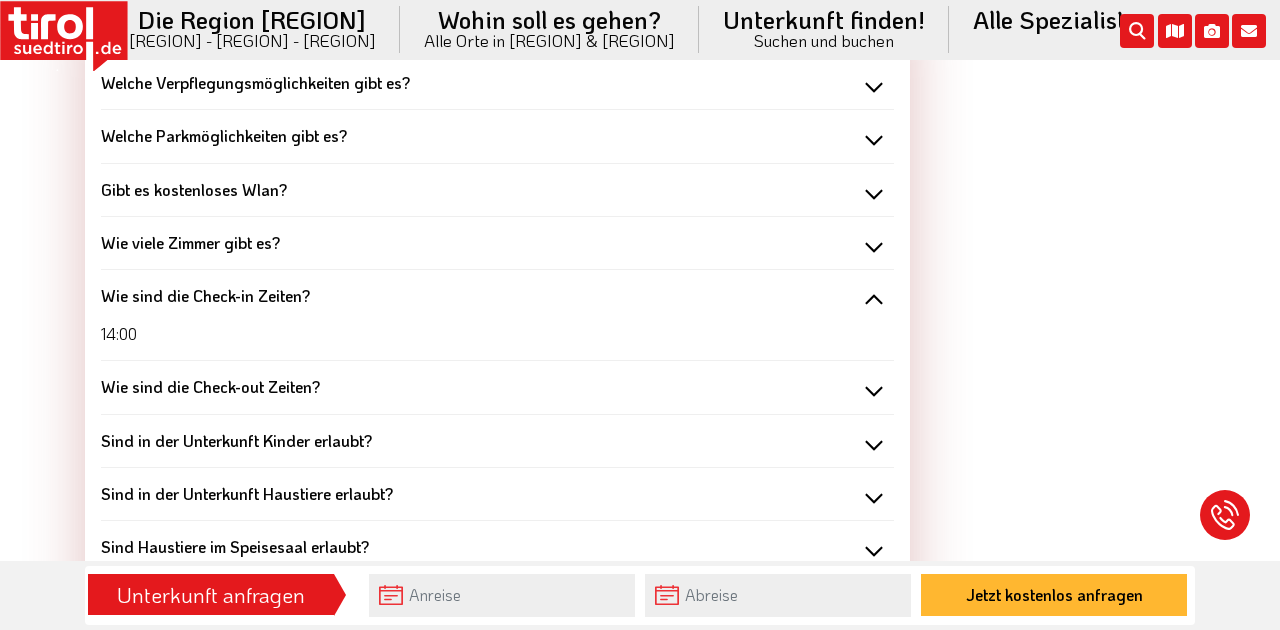 click on "Wie sind die Check-in Zeiten?" at bounding box center [497, 296] 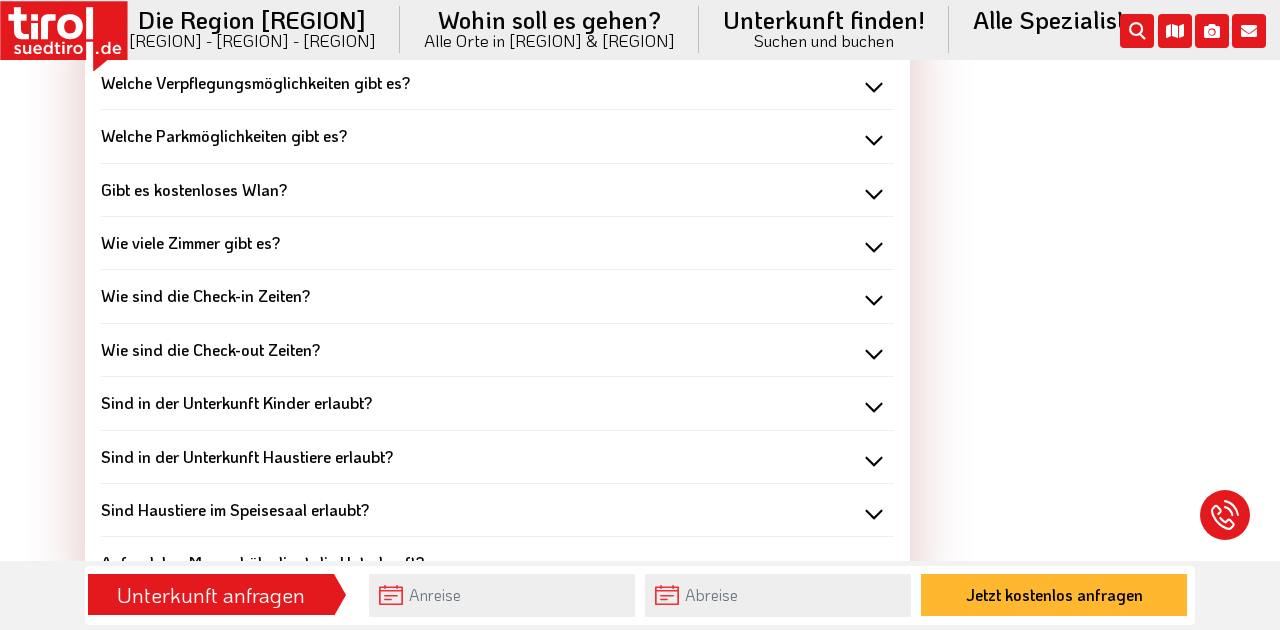 click on "Wie sind die Check-out Zeiten?" at bounding box center (497, 350) 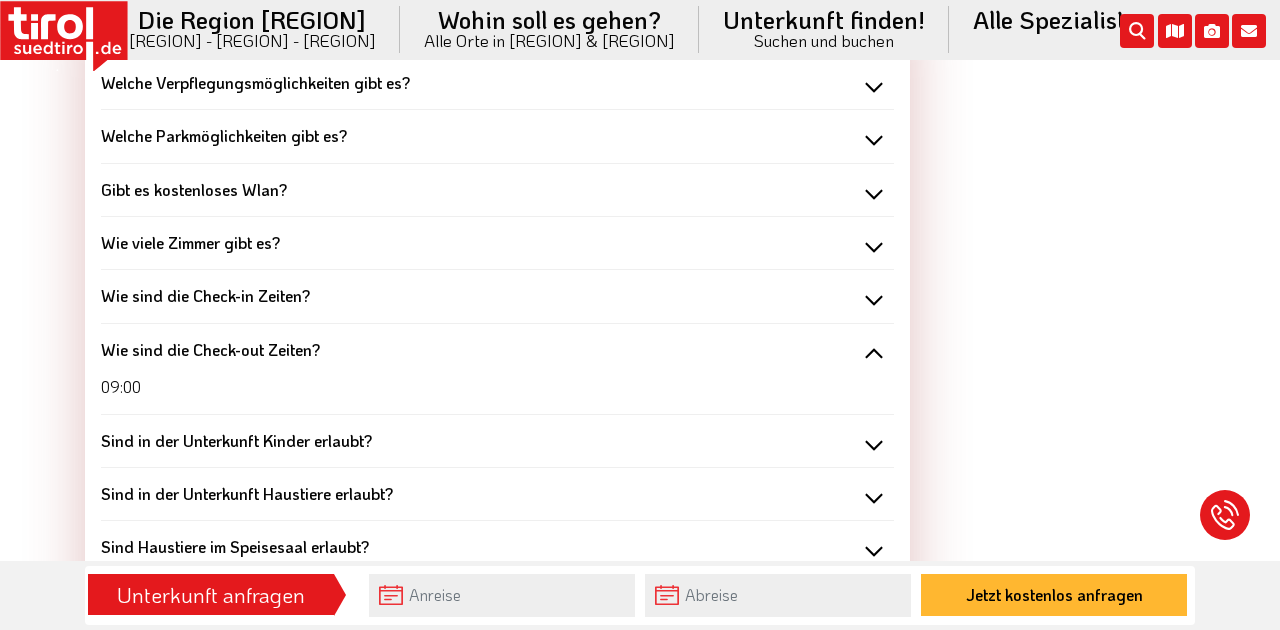 click on "Wie sind die Check-out Zeiten?" at bounding box center (497, 350) 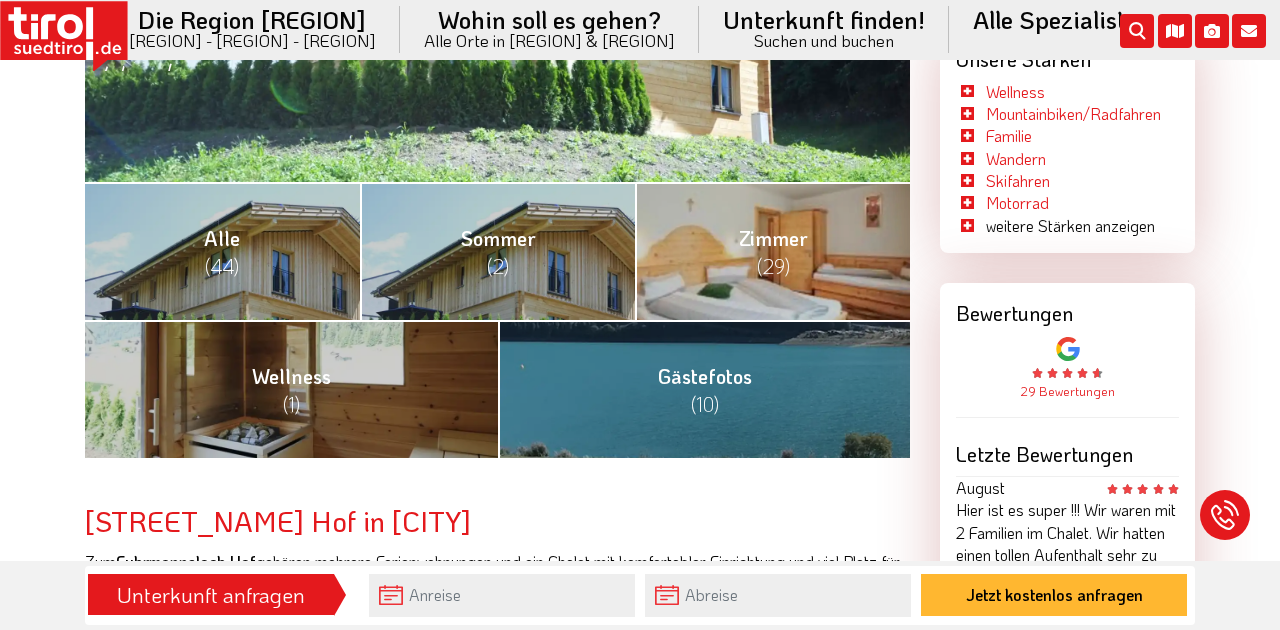 scroll, scrollTop: 739, scrollLeft: 0, axis: vertical 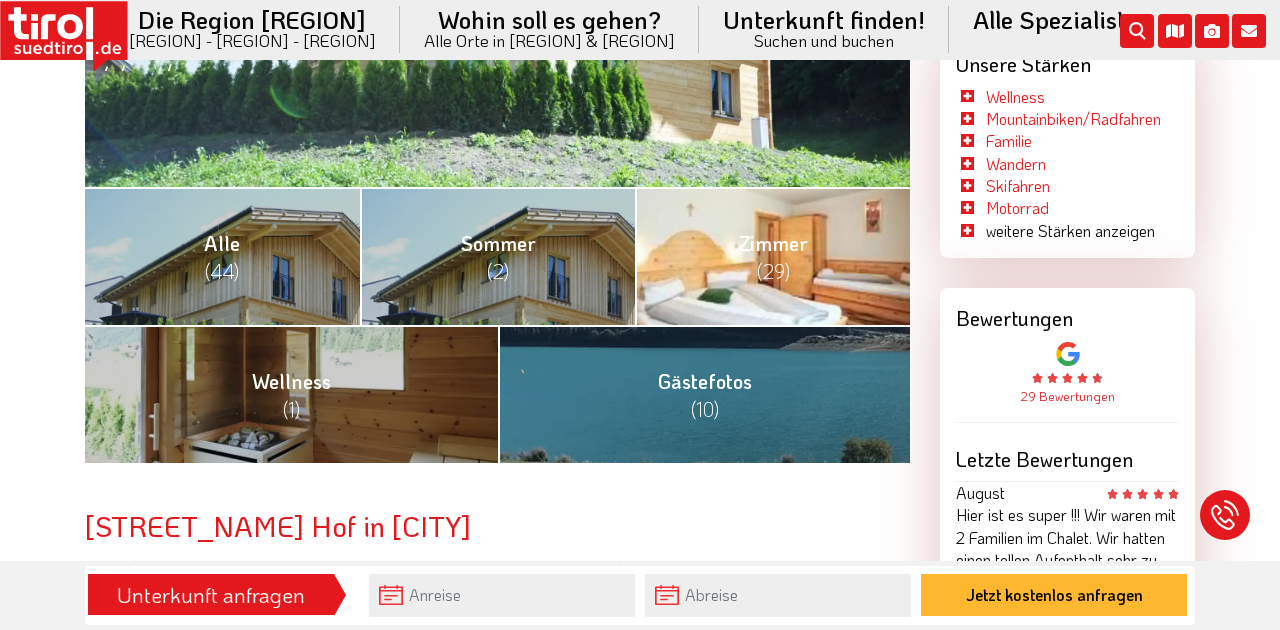 click on "Zimmer   (29)" at bounding box center (772, 256) 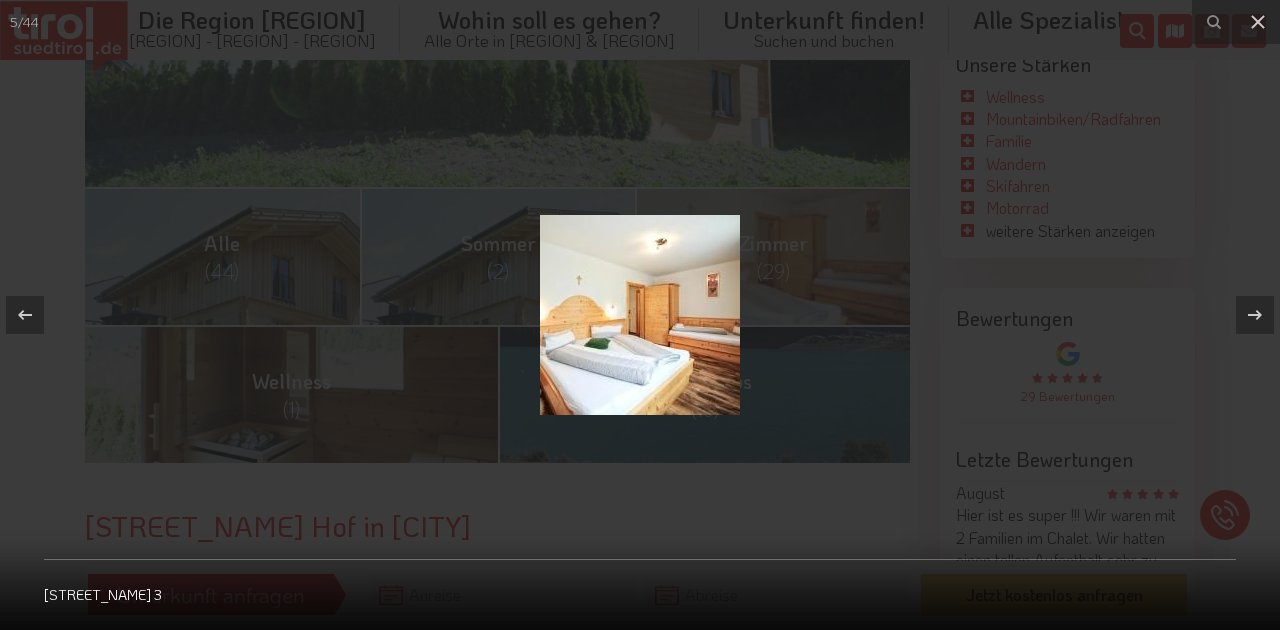 click at bounding box center (640, 315) 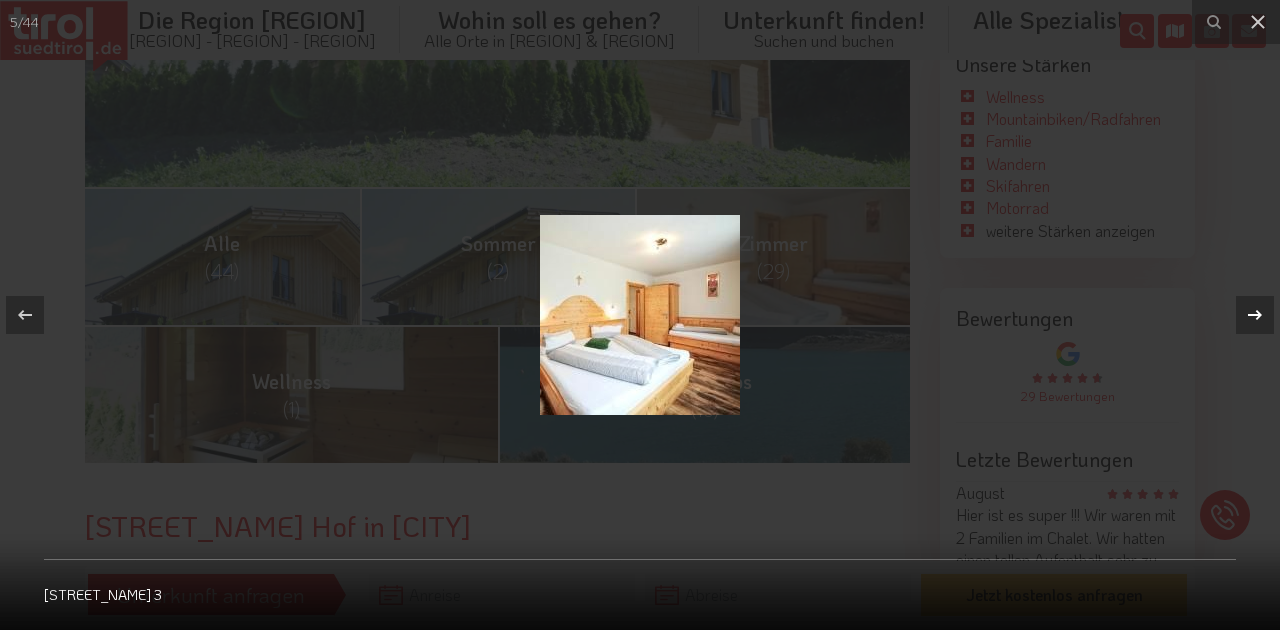 click 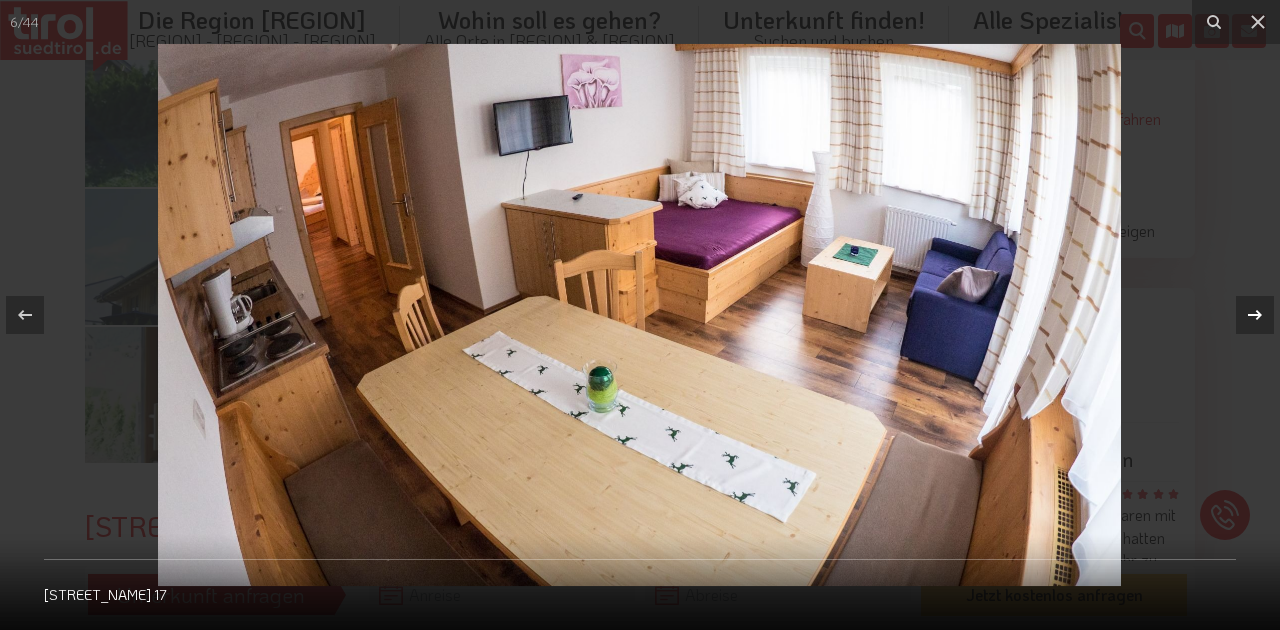 click 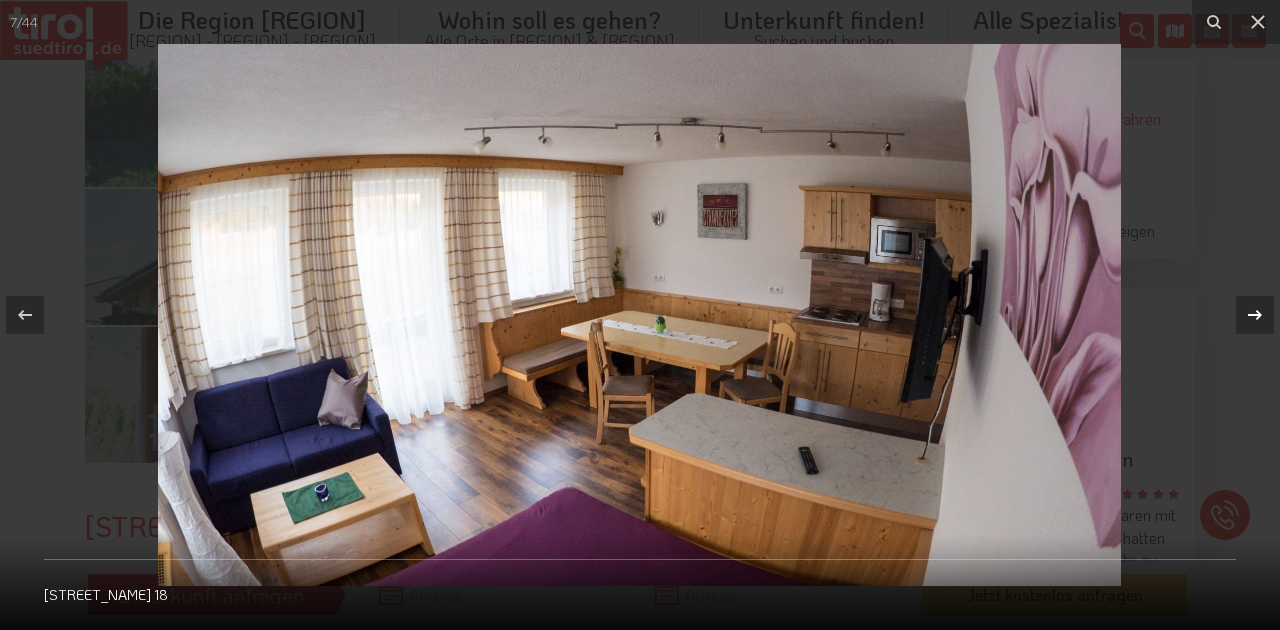 click 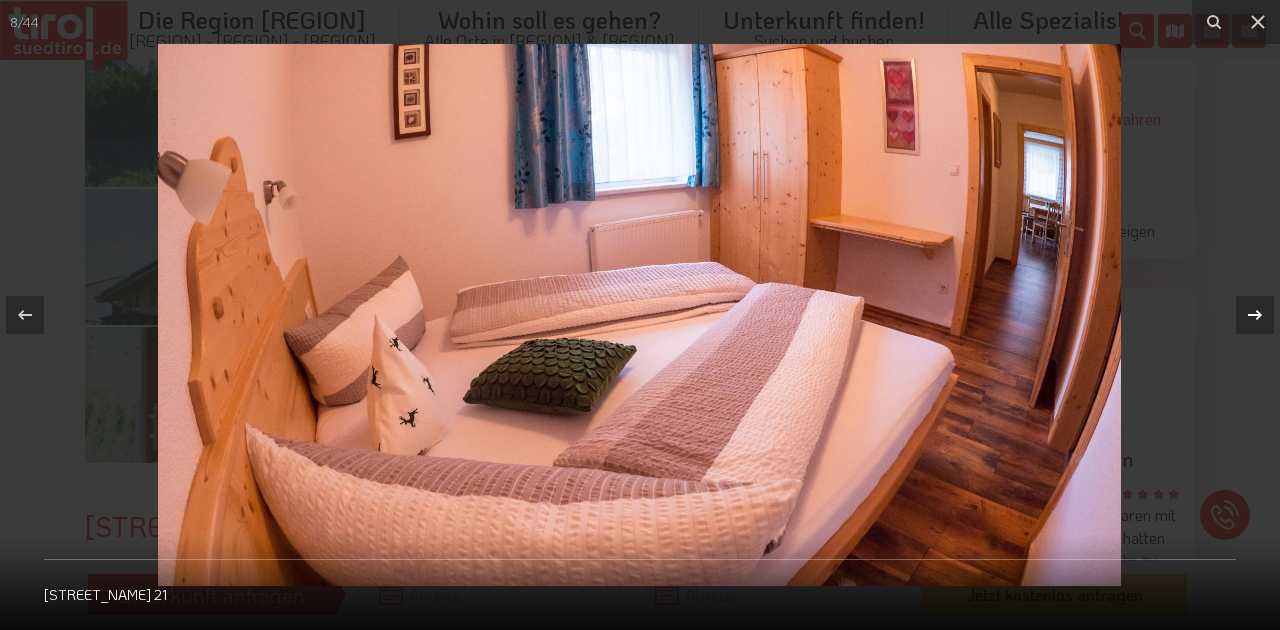 click 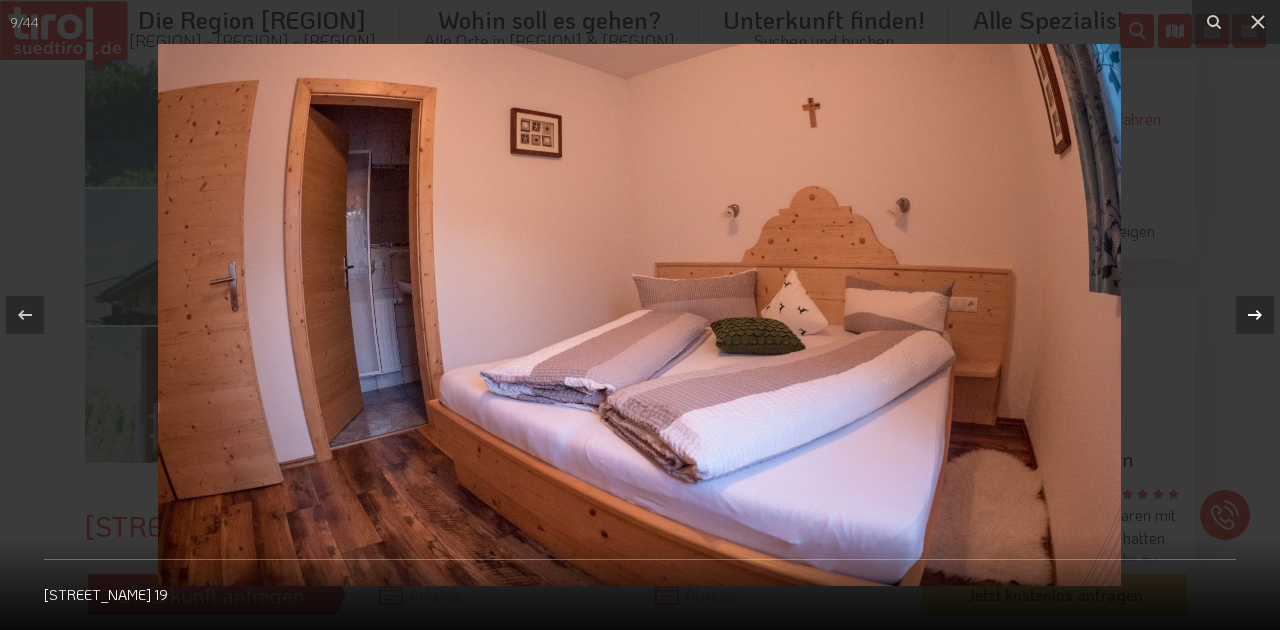 click 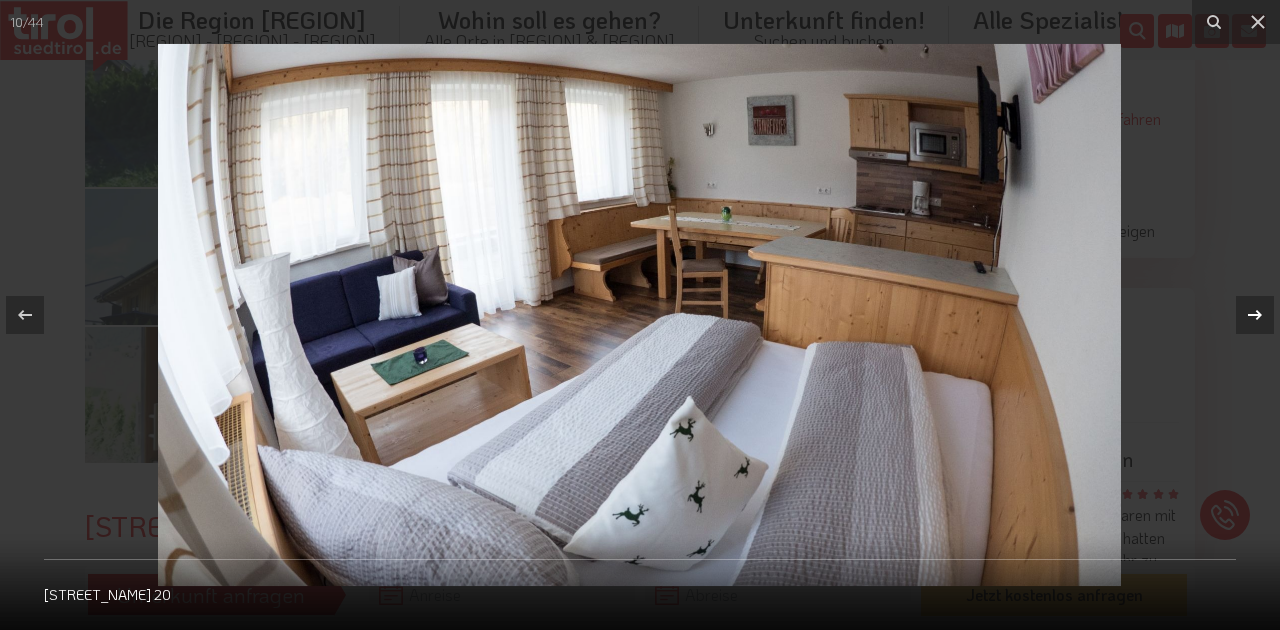 click 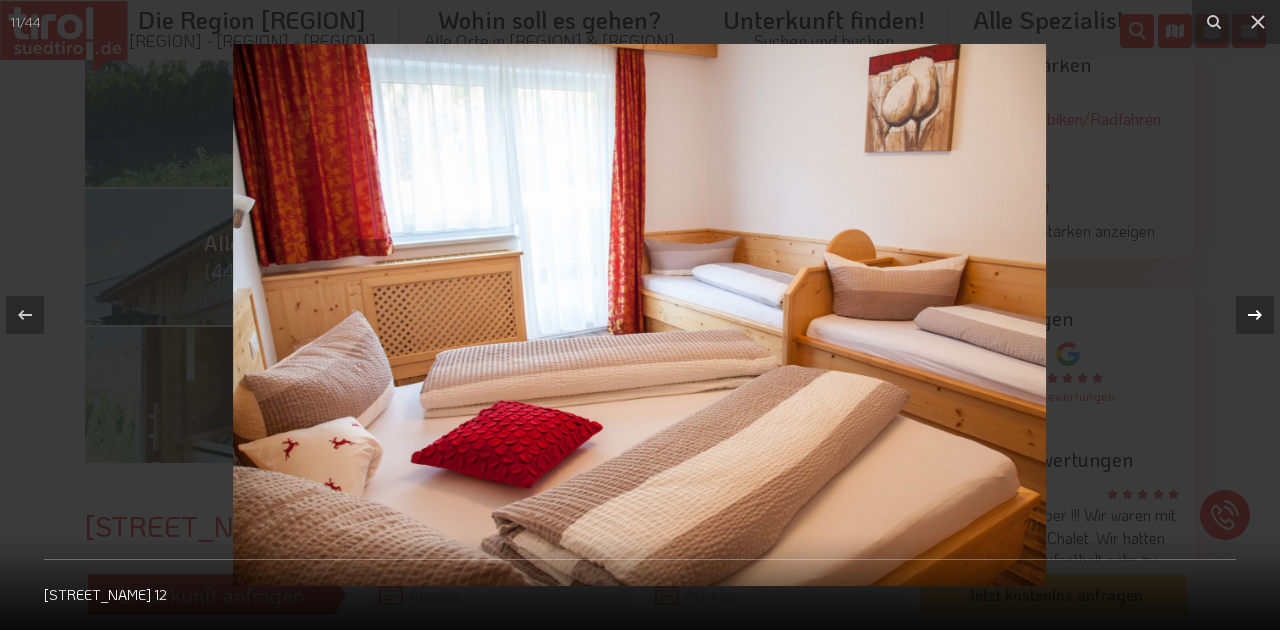 click 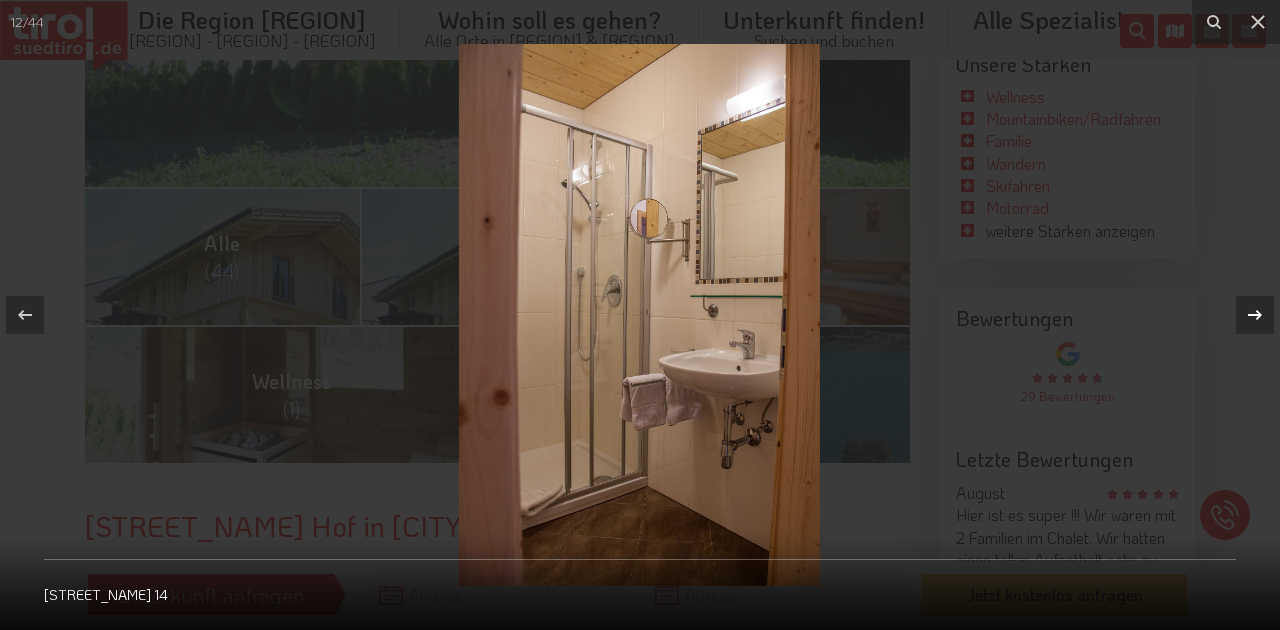 click 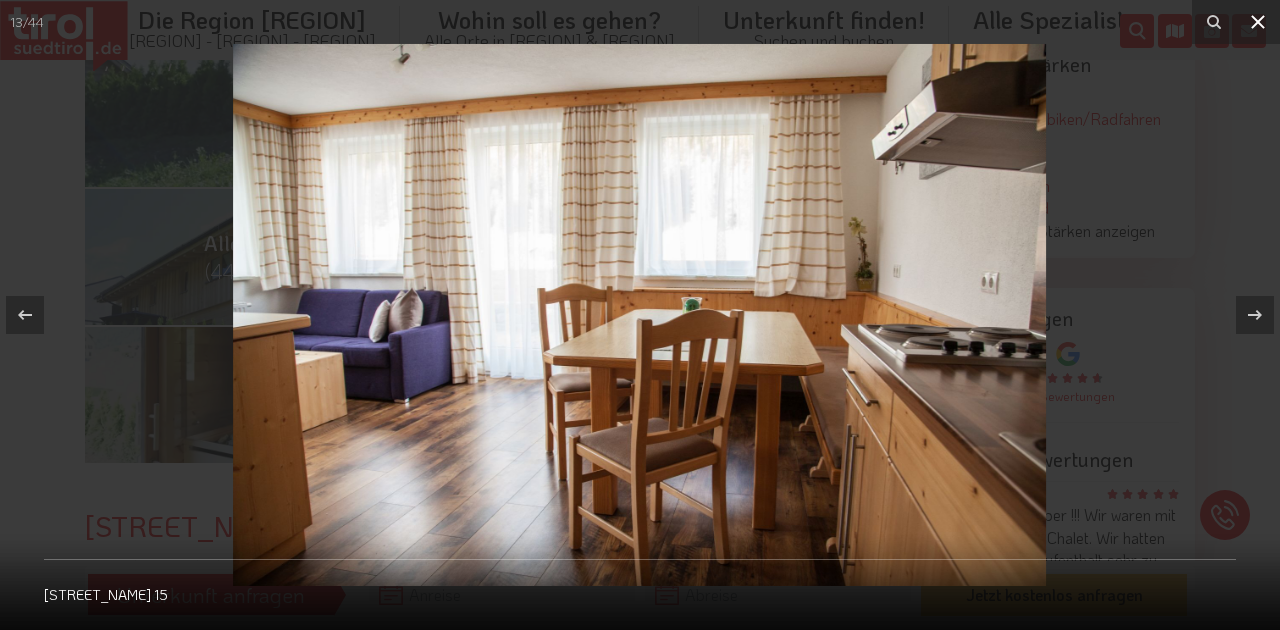 click 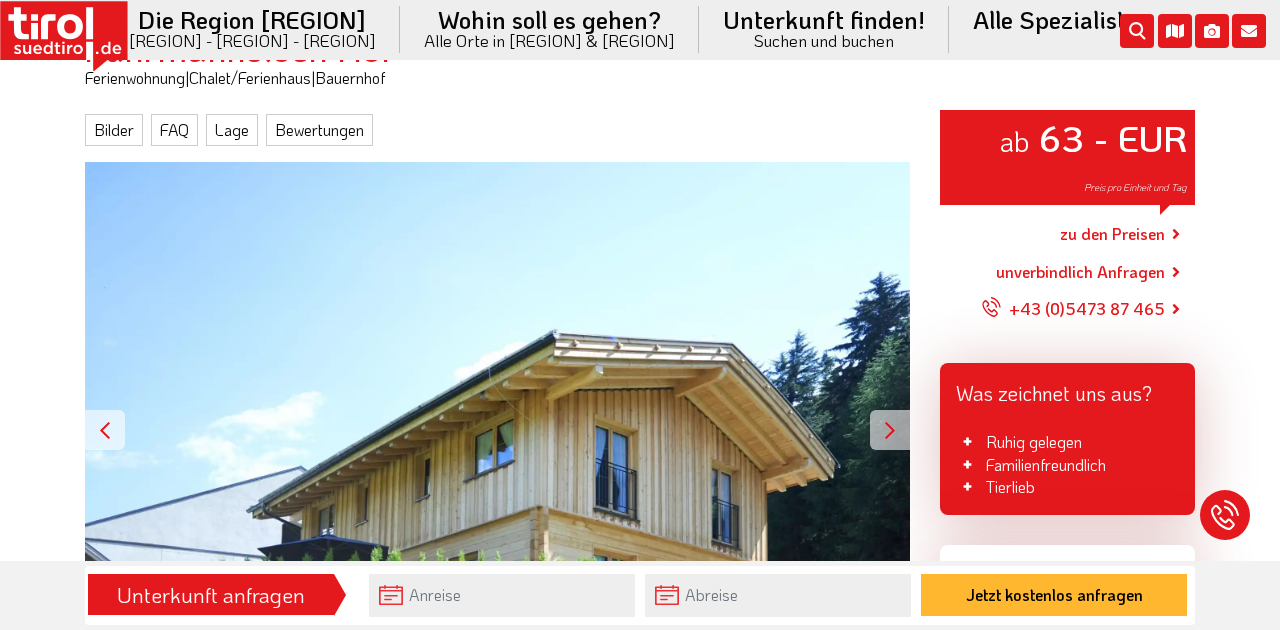scroll, scrollTop: 222, scrollLeft: 0, axis: vertical 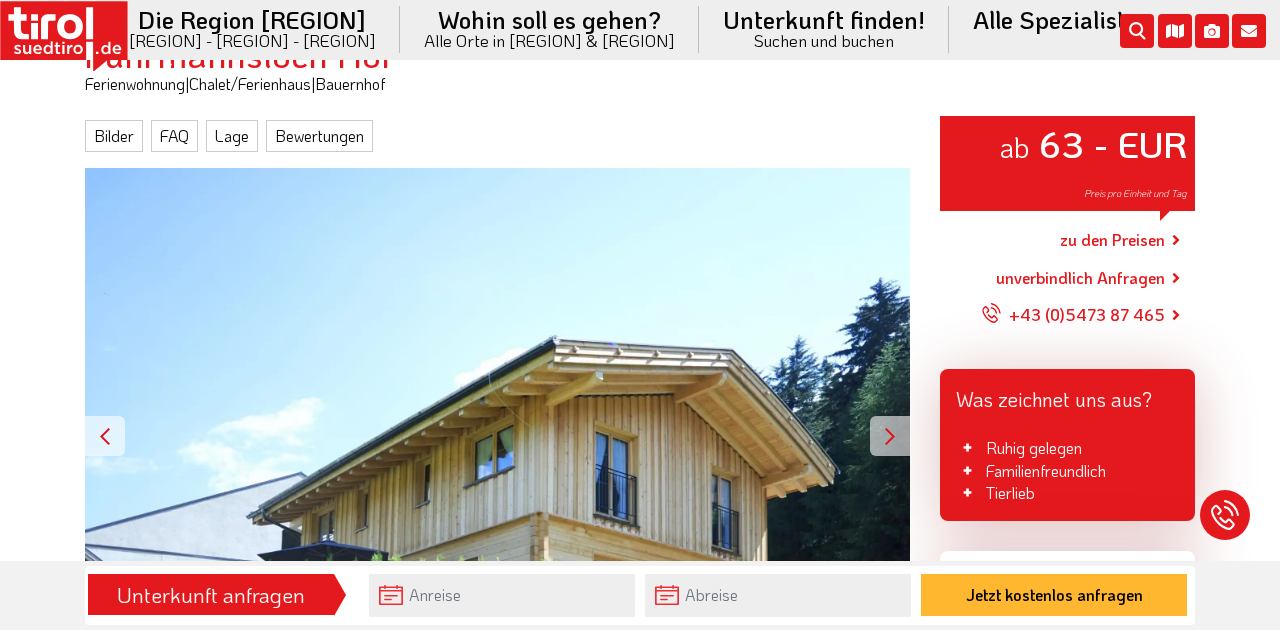 click on "zu den Preisen" at bounding box center (1112, 240) 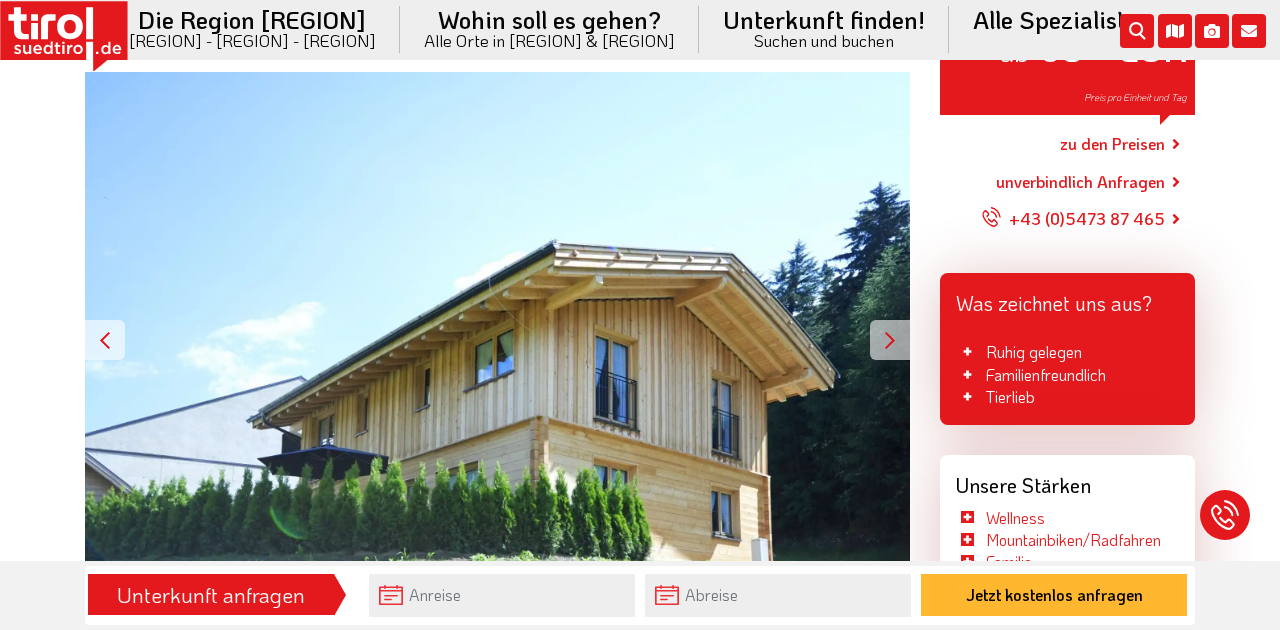 scroll, scrollTop: 270, scrollLeft: 0, axis: vertical 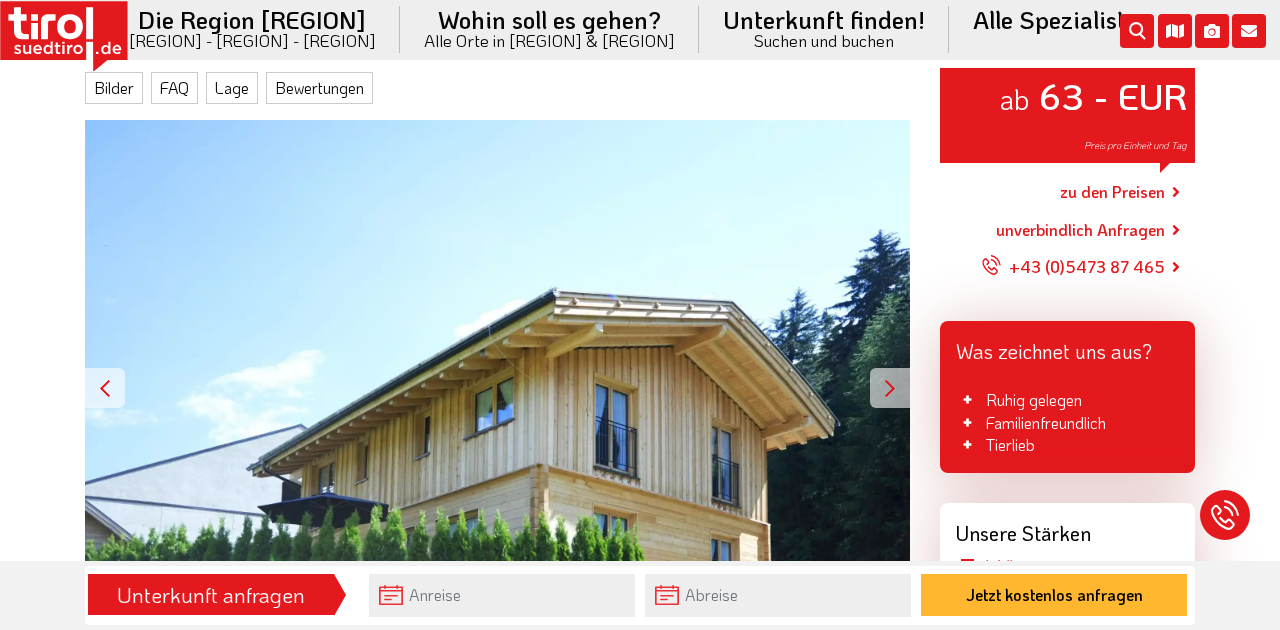 click on "zu den Preisen" at bounding box center [1112, 192] 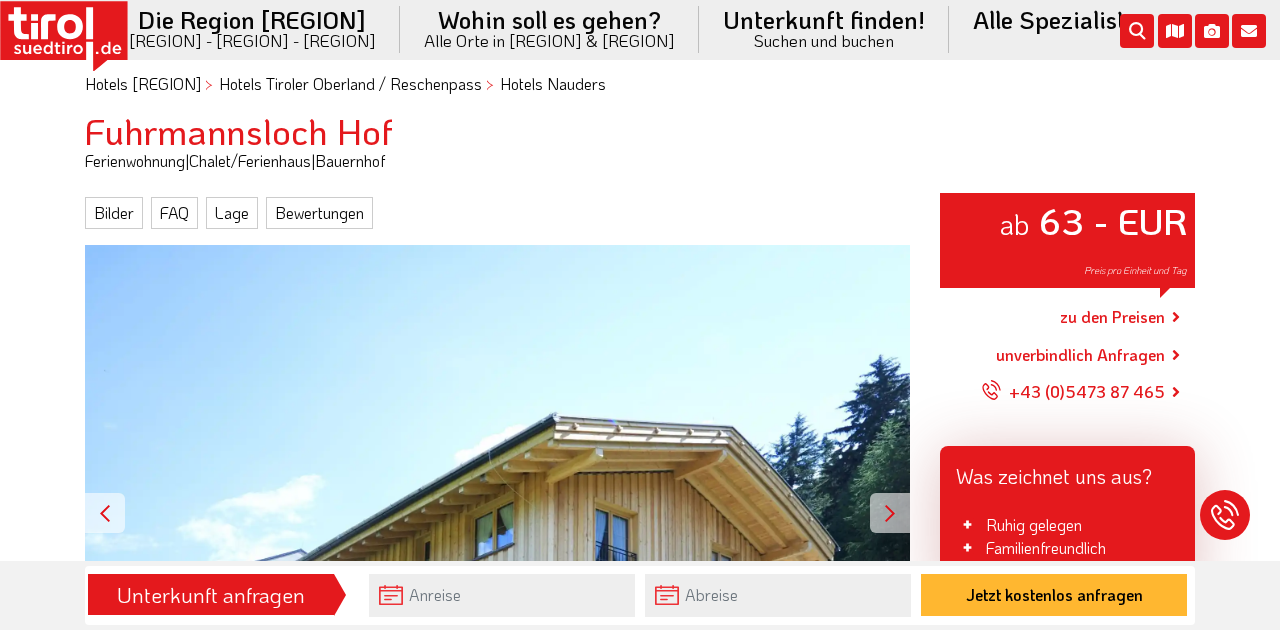scroll, scrollTop: 148, scrollLeft: 0, axis: vertical 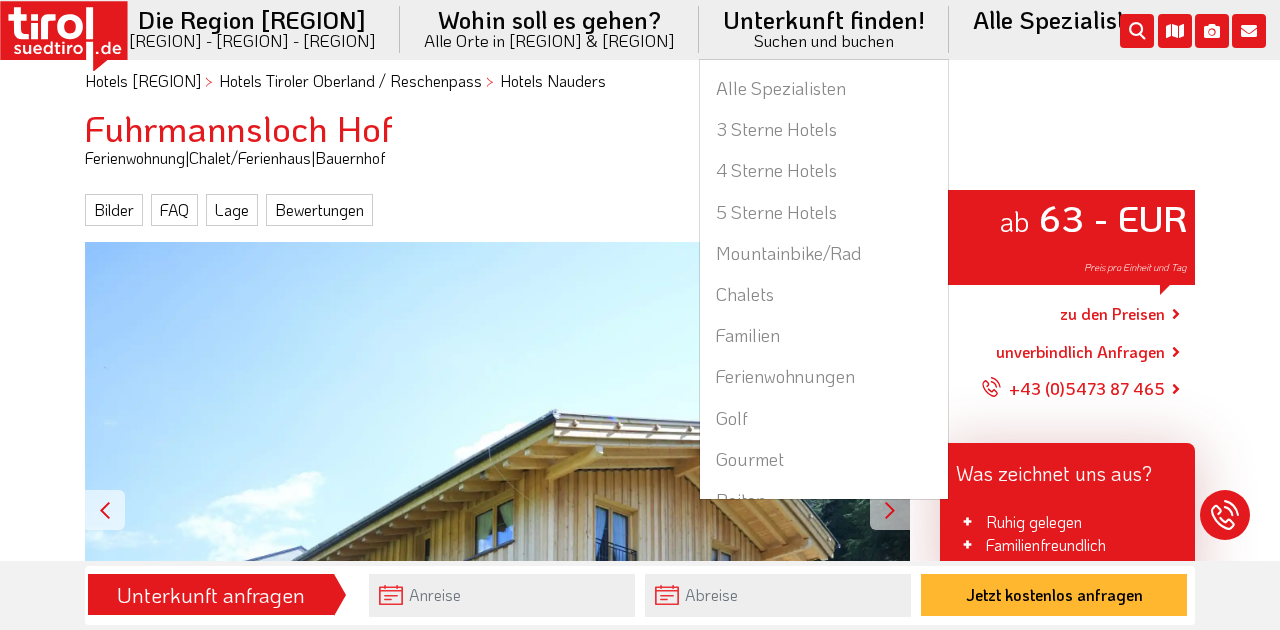 click on "Suchen und buchen Alle Spezialisten 3 Sterne Hotels 4 Sterne Hotels 5 Sterne Hotels Mountainbike/Rad Chalets Familien Ferienwohnungen Golf Gourmet Reiten Ski Sport Stadthotel Urlaub am Bauernhof Urlaub mit Hund Wandern Wellness" at bounding box center [824, 29] 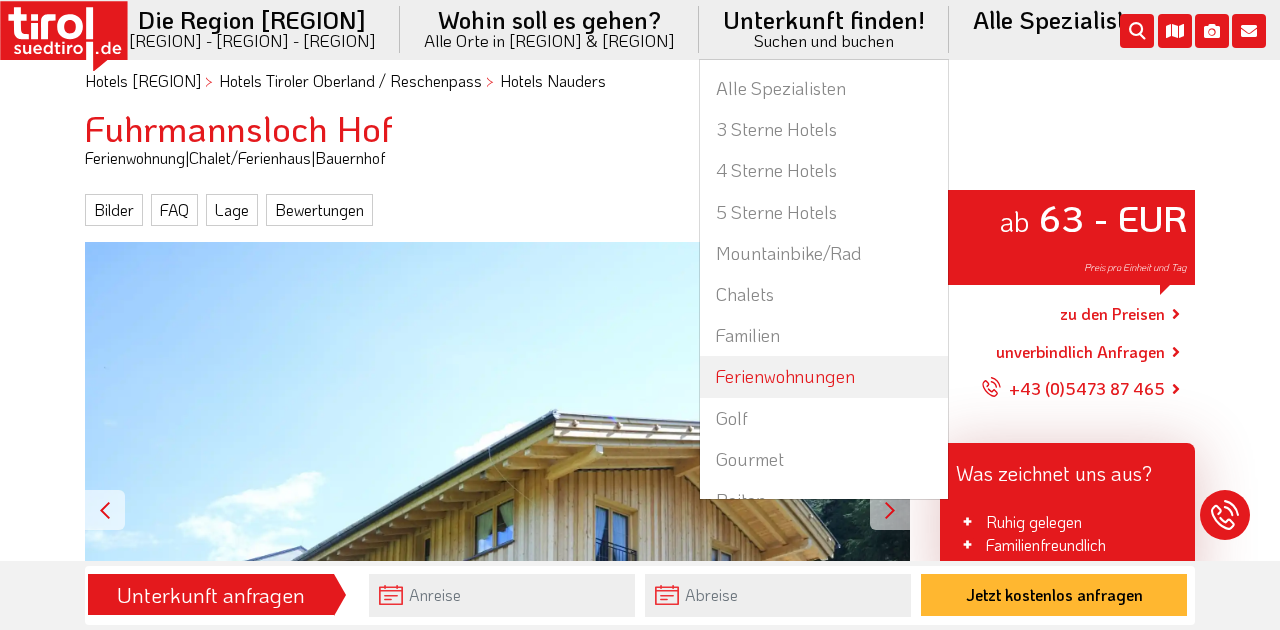 click on "Ferienwohnungen" at bounding box center (824, 376) 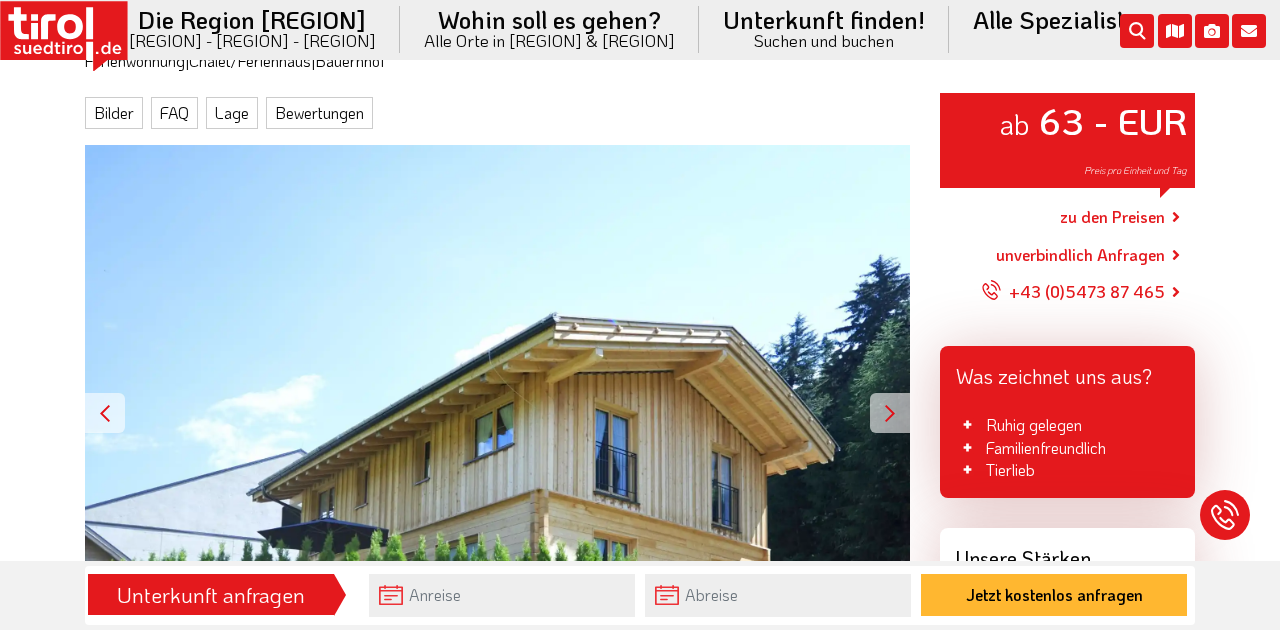 scroll, scrollTop: 244, scrollLeft: 0, axis: vertical 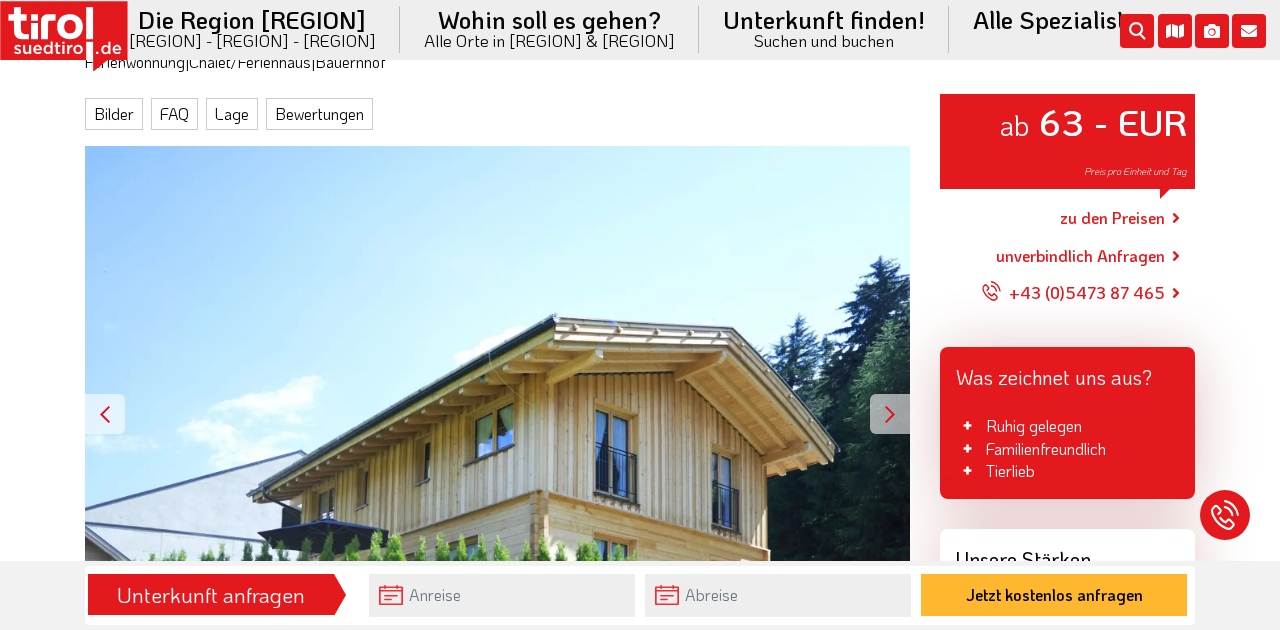 click on "+43 (0)5473 87 465" at bounding box center (1073, 293) 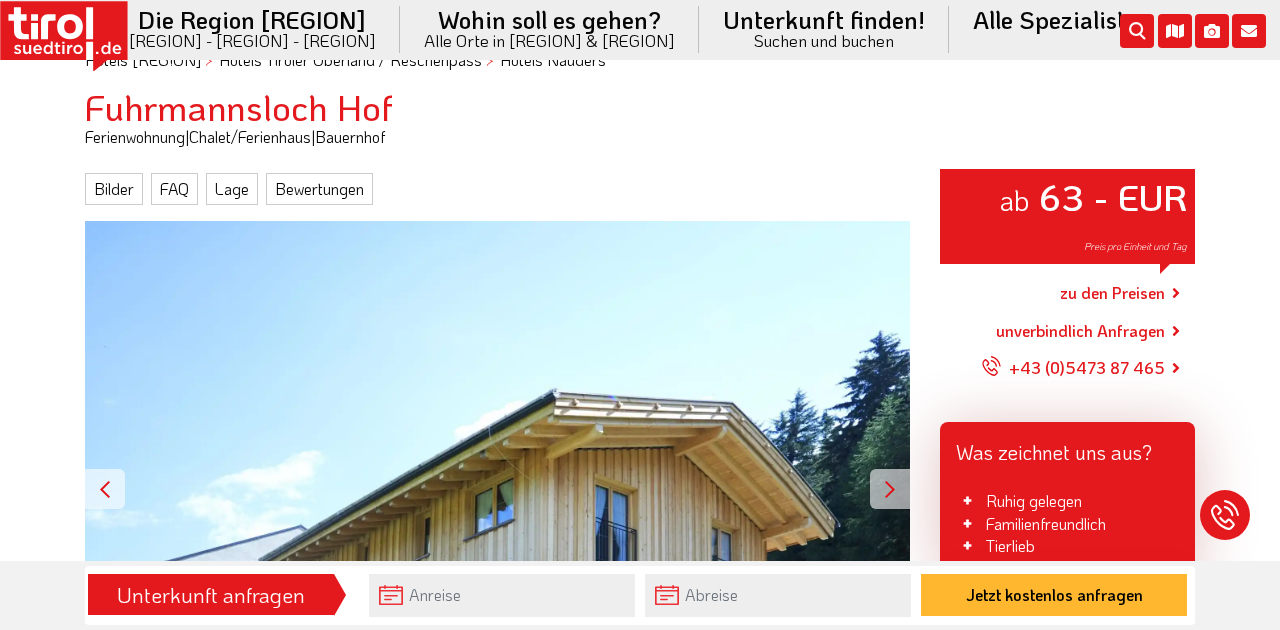 scroll, scrollTop: 0, scrollLeft: 0, axis: both 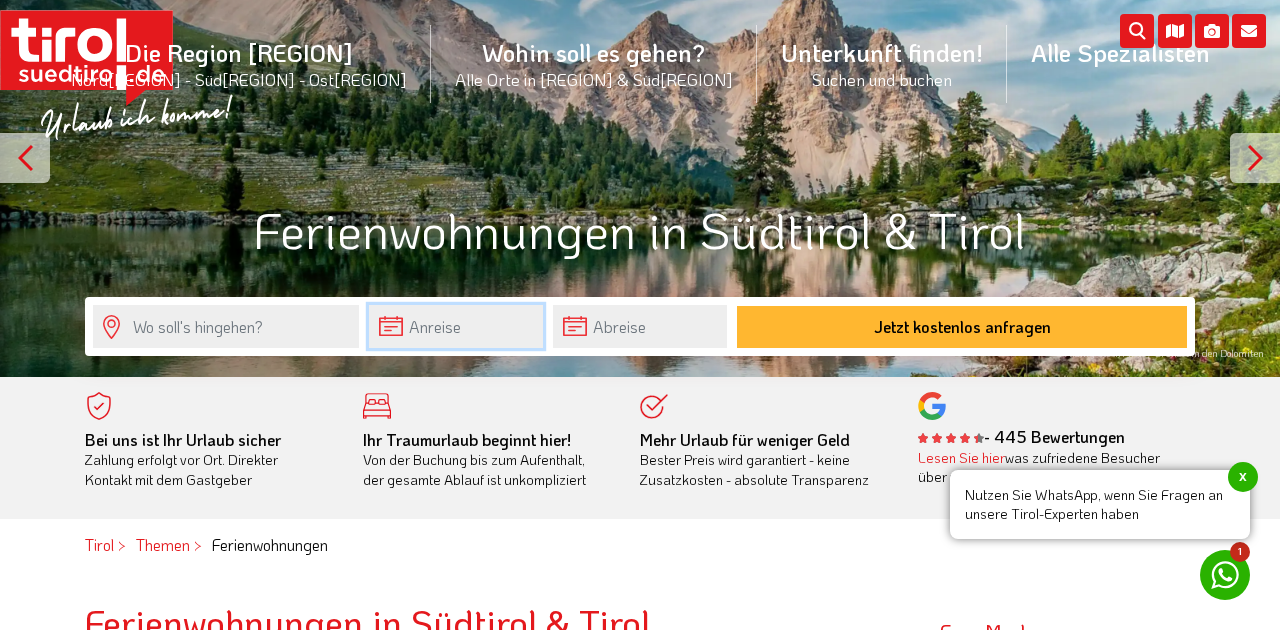 click at bounding box center (456, 326) 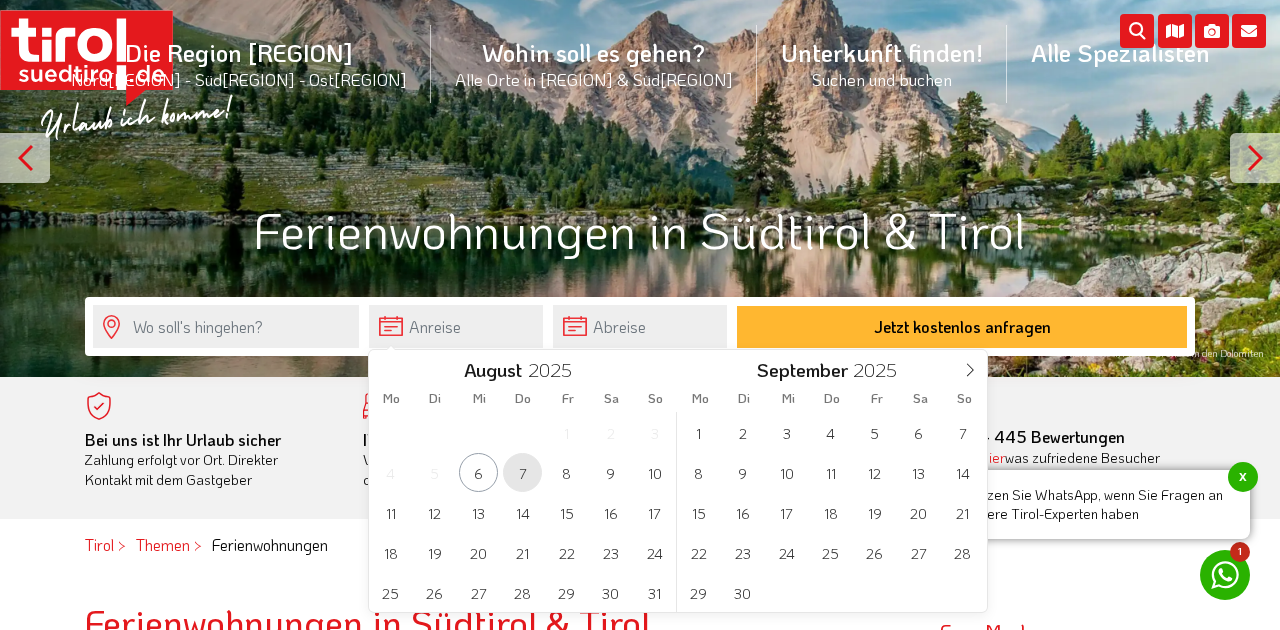 click on "7" at bounding box center [522, 472] 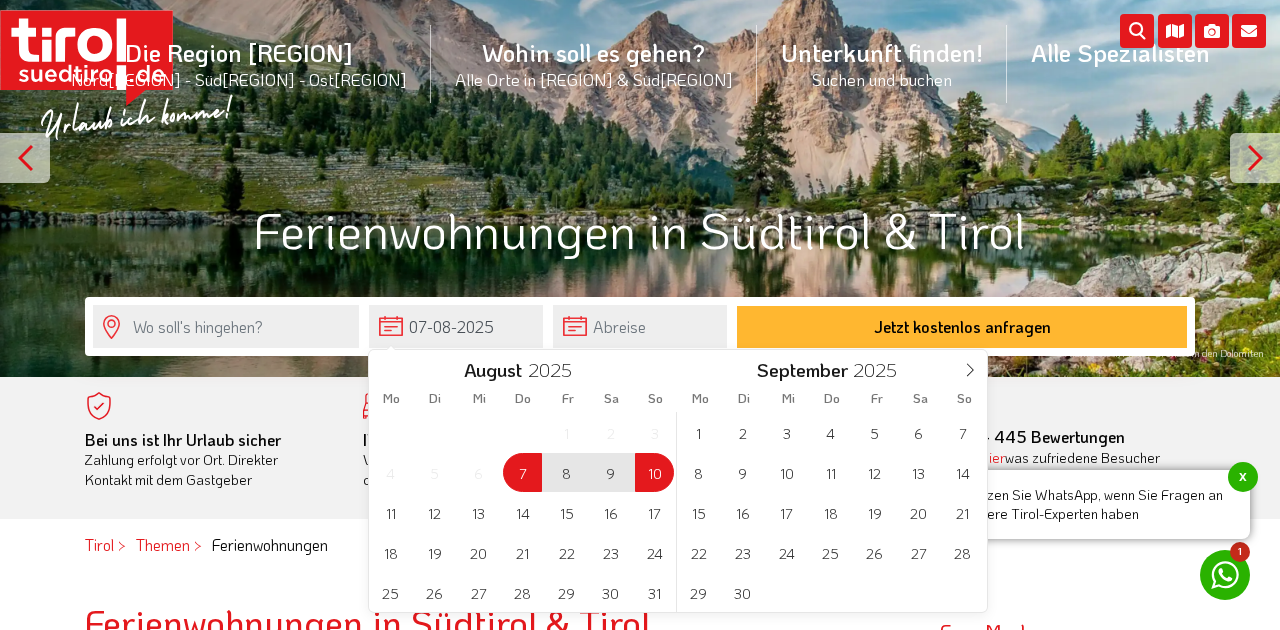 click on "10" at bounding box center [654, 472] 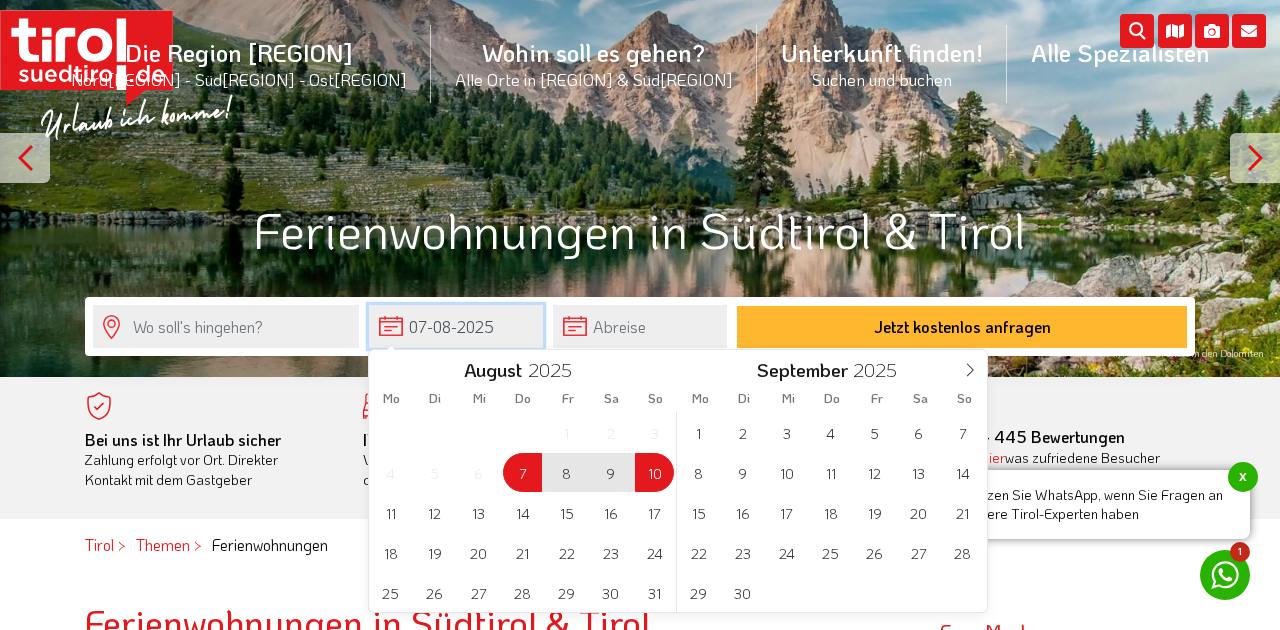 type on "07-08-2025" 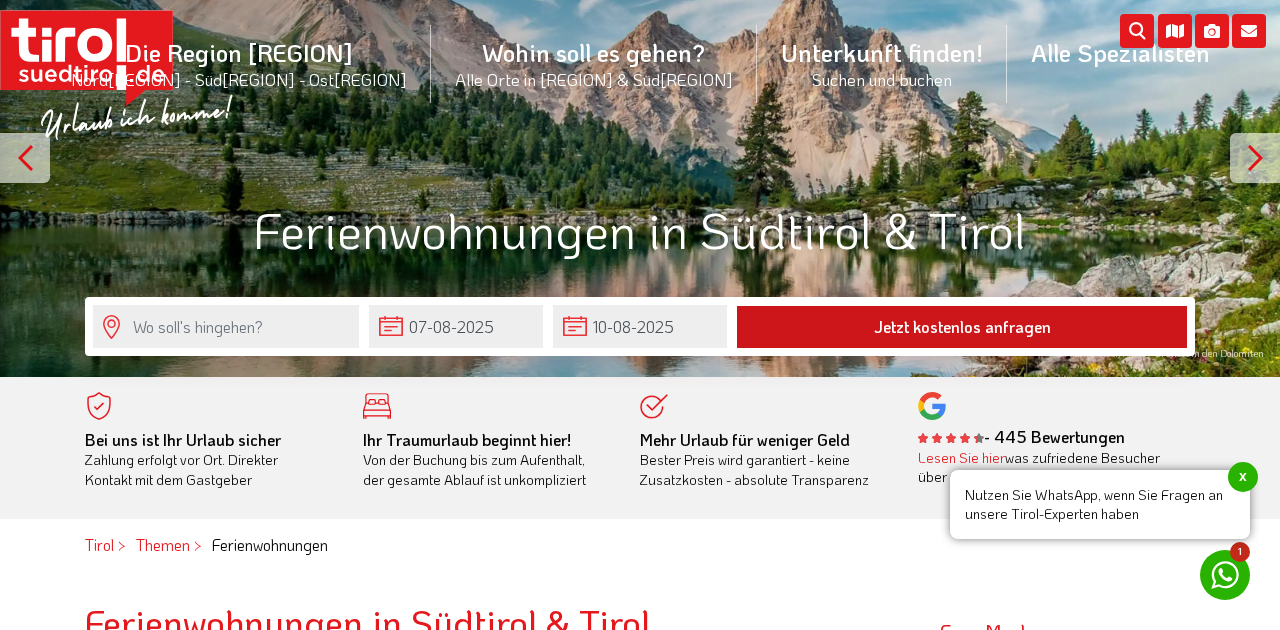 click on "Jetzt kostenlos anfragen" at bounding box center (962, 327) 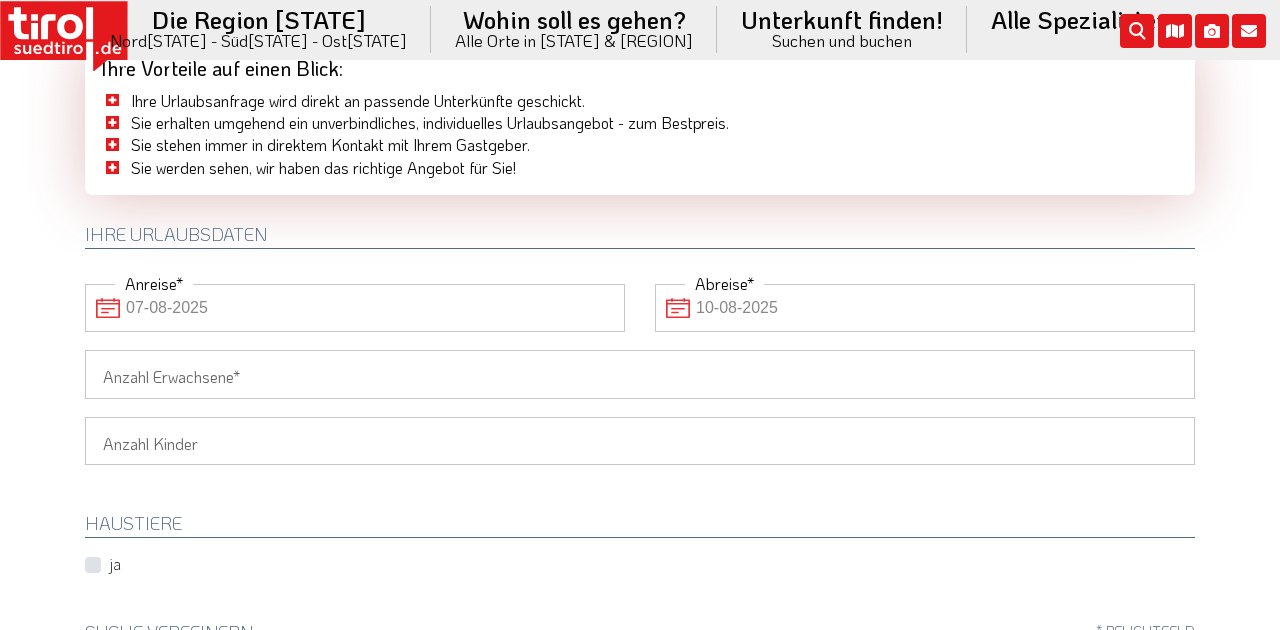 scroll, scrollTop: 0, scrollLeft: 0, axis: both 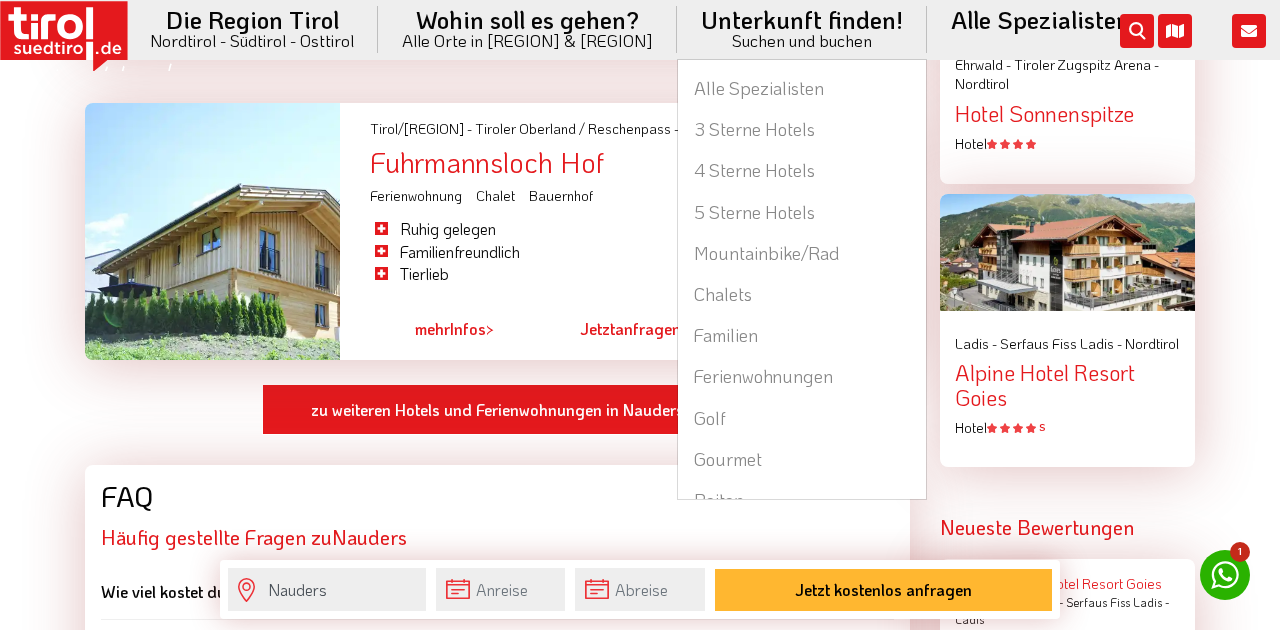 click on "Suchen und buchen Alle Spezialisten 3 Sterne Hotels 4 Sterne Hotels 5 Sterne Hotels Mountainbike/Rad Chalets Familien Ferienwohnungen Golf Gourmet Reiten Ski Sport Stadthotel Urlaub am Bauernhof Urlaub mit Hund Wandern Wellness" at bounding box center (802, 29) 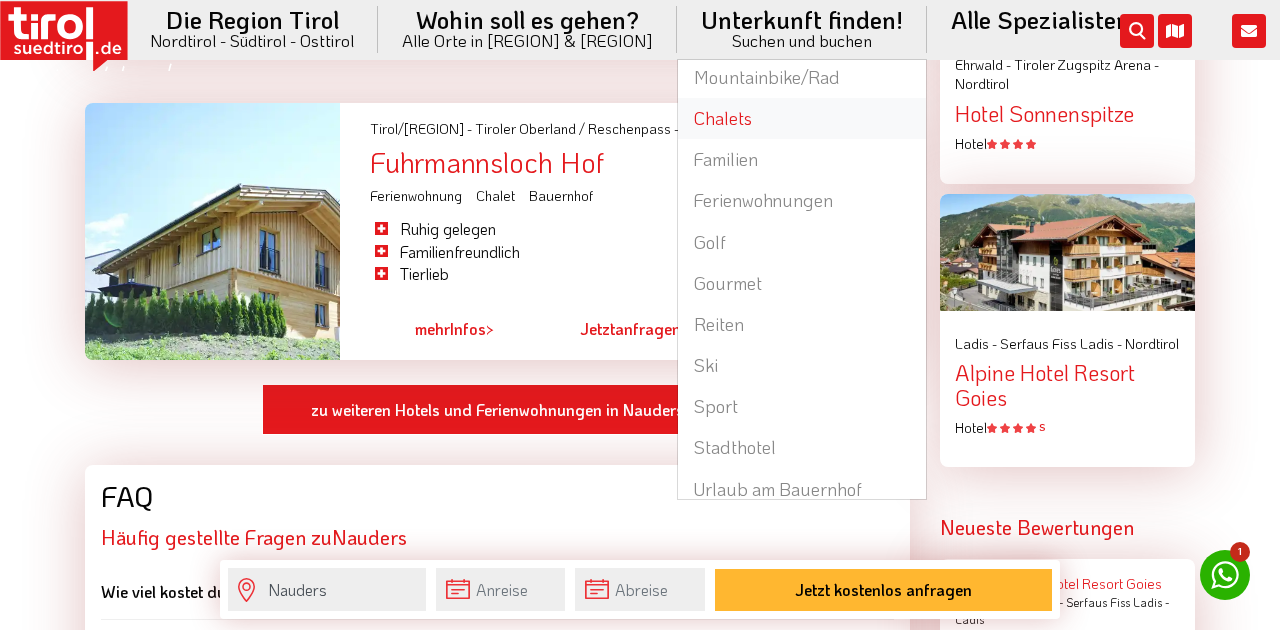 scroll, scrollTop: 318, scrollLeft: 0, axis: vertical 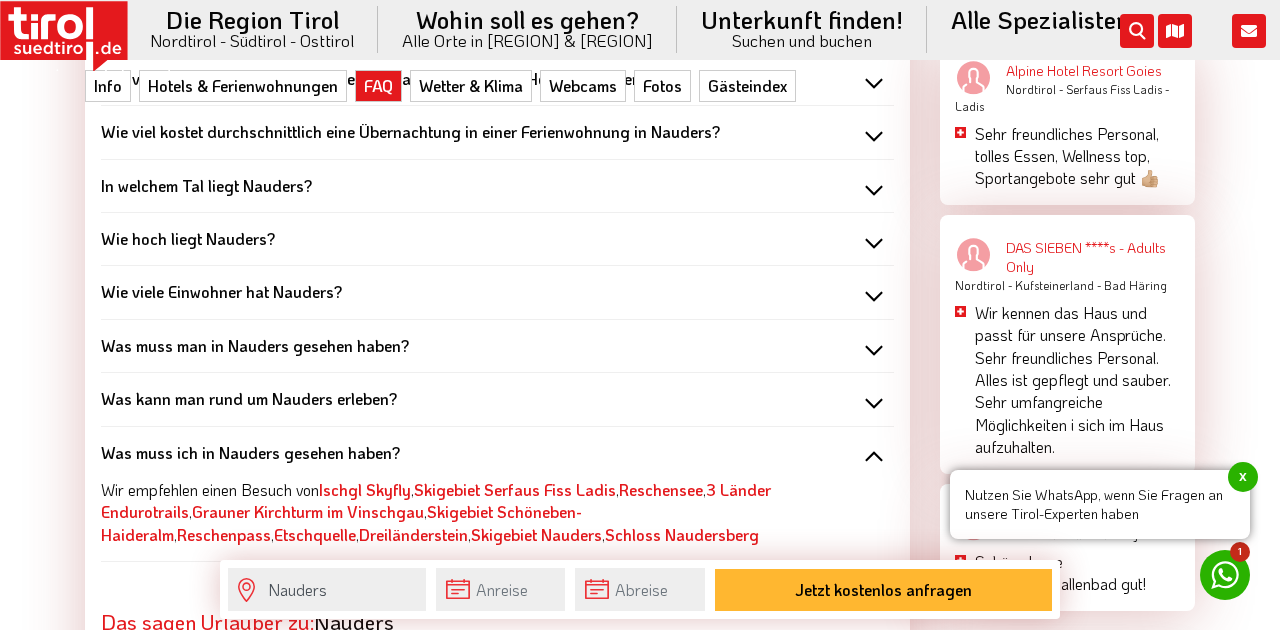 click on "Nauders im Dreiländereck Ferienspaß im Sommer und Winter Info Hotels & Ferienwohnungen FAQ Wetter & Klima Webcams Fotos Gästeindex Im Dreiländereck [BRAND]s machen Sie Urlaub, wenn Sie ein Hotel oder Ferienwohnungen in Nauders buchen. Von hier aus sind es rund fünf Kilometer zur italienischen und acht Kilometer zur schweizerischen Grenze. Die Urlaubsgemeinde befindet sich im Tiroler Oberland im Tal des Stillebachs. Das Gemeindegebiet wird gesäumt vom Finstermünzpass und Reschenpass. Sehenswerte Ausflugsziele in Nauders Das Schloss Naudersberg ist in jeder Jahreszeit ein imposantes Ausflugsziel. Es liegt auf einem Berg oberhalb der Gemeinde und besitzt neben einem Museum auch ein gastronomisches Angebot. Ebenfalls sehenswert ist die Kajetansbrücke. Von hier aus führt ein Wanderweg zur Altfinstermünz. Dabei handelt es sich um eine historische Gerichtsstätte aus dem Mittelalter mit erhaltener Wallanlage. Idylle pur erleben Sie am Schwarzen See Reschensee" at bounding box center (497, 901) 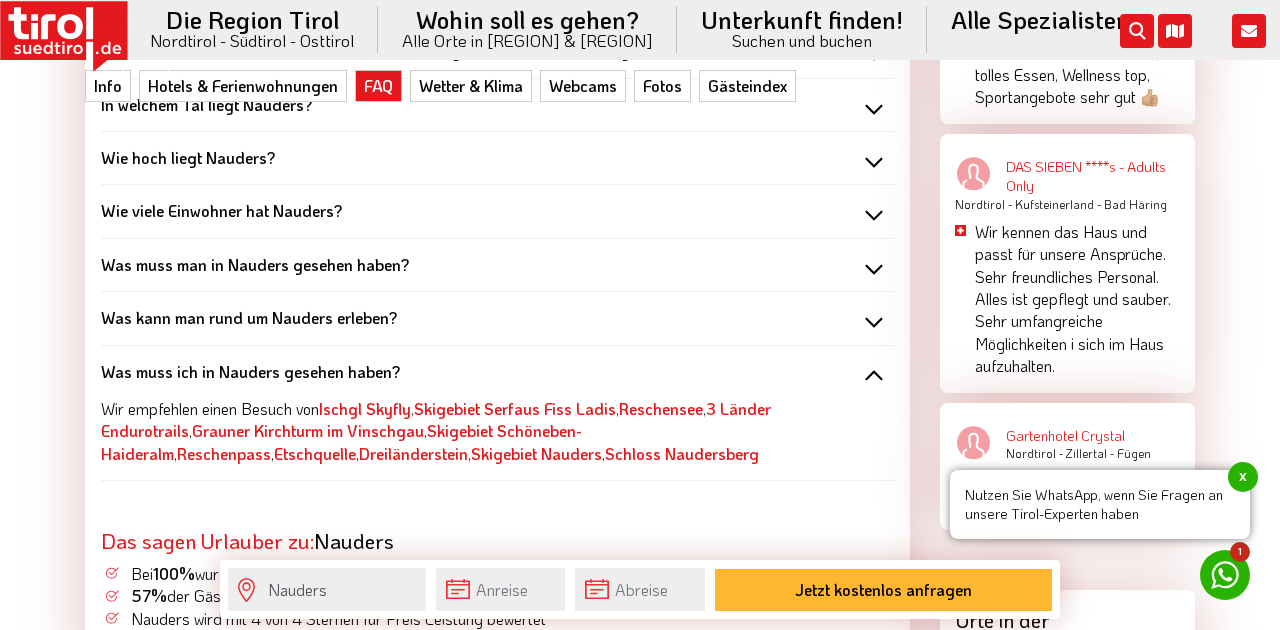 scroll, scrollTop: 2462, scrollLeft: 0, axis: vertical 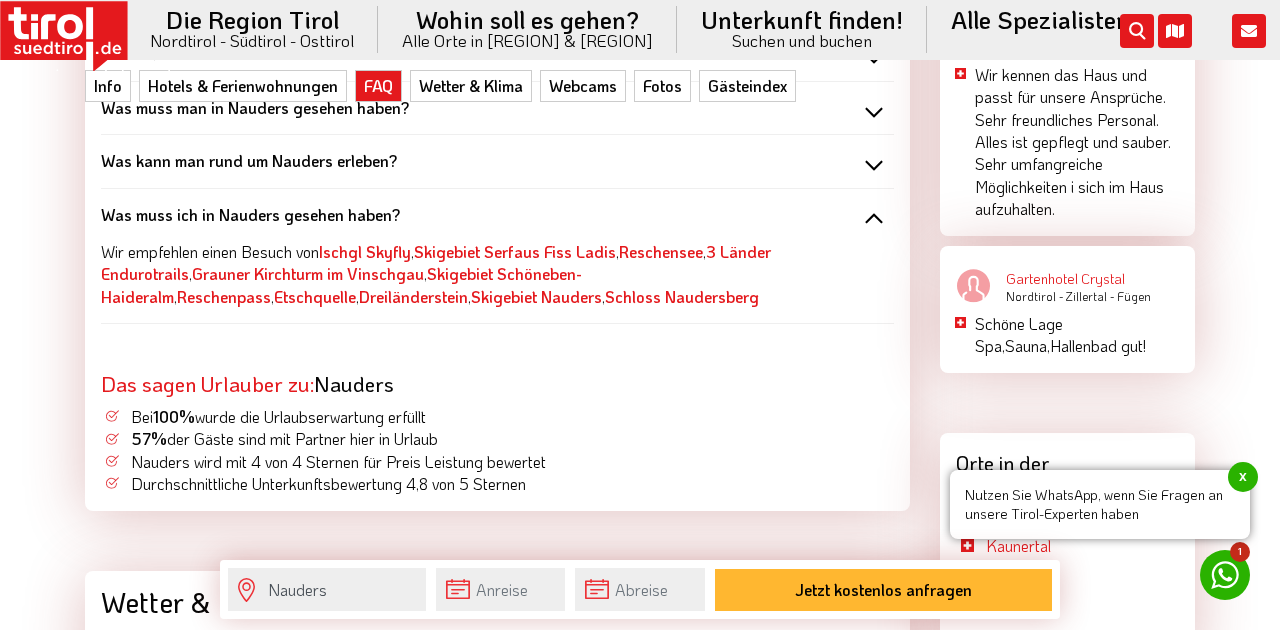 click on "x" at bounding box center (1243, 477) 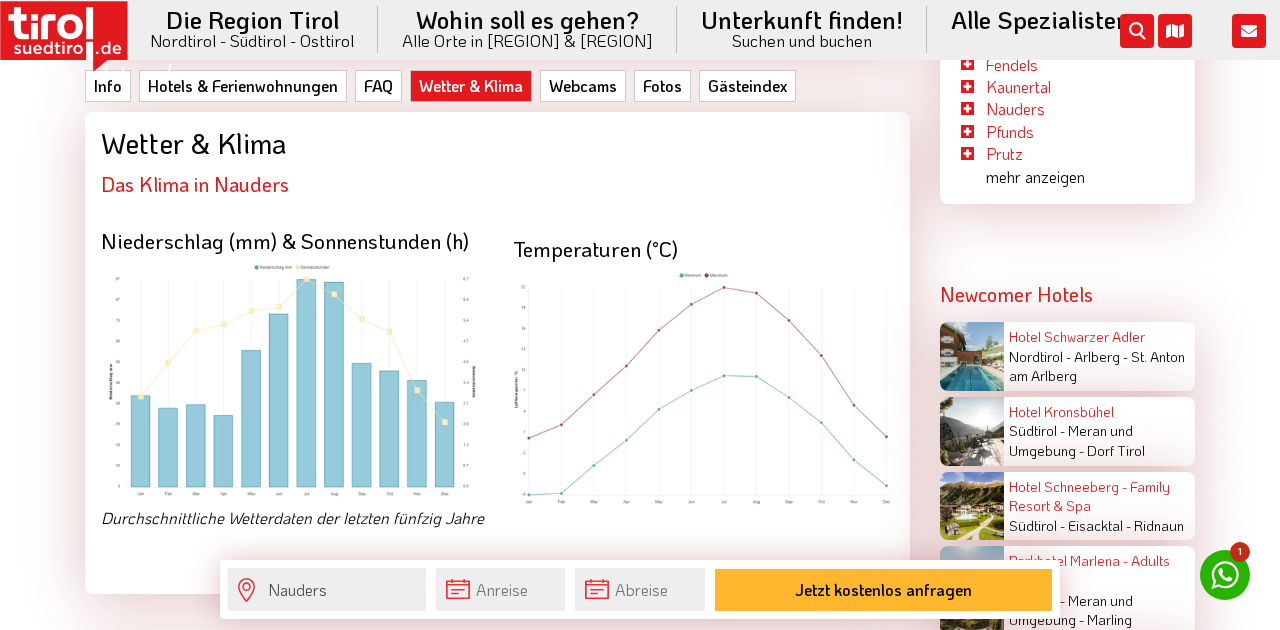 scroll, scrollTop: 2928, scrollLeft: 0, axis: vertical 